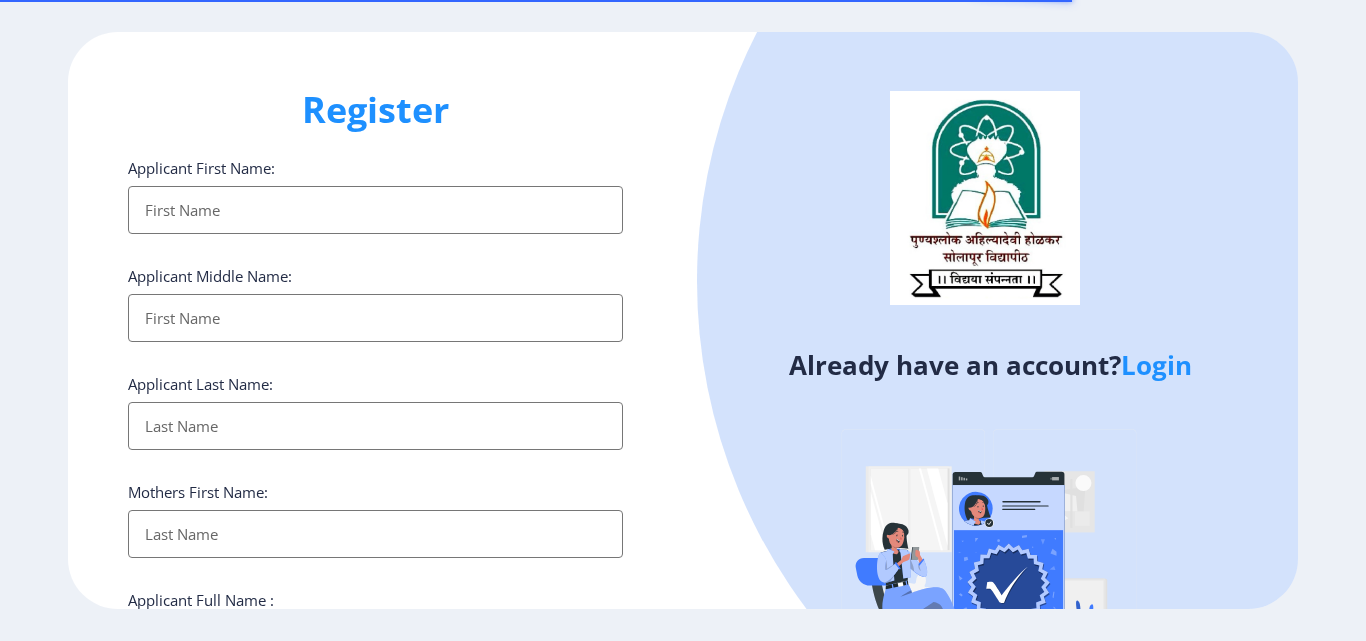 select 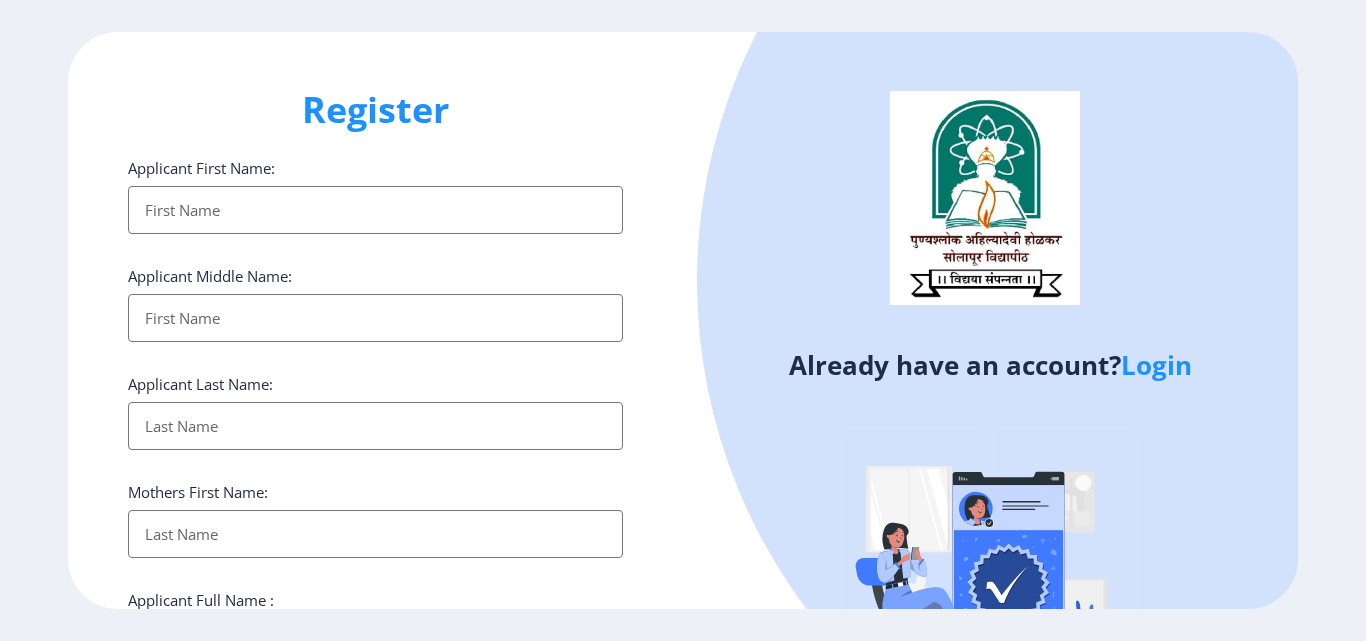 click on "Login" 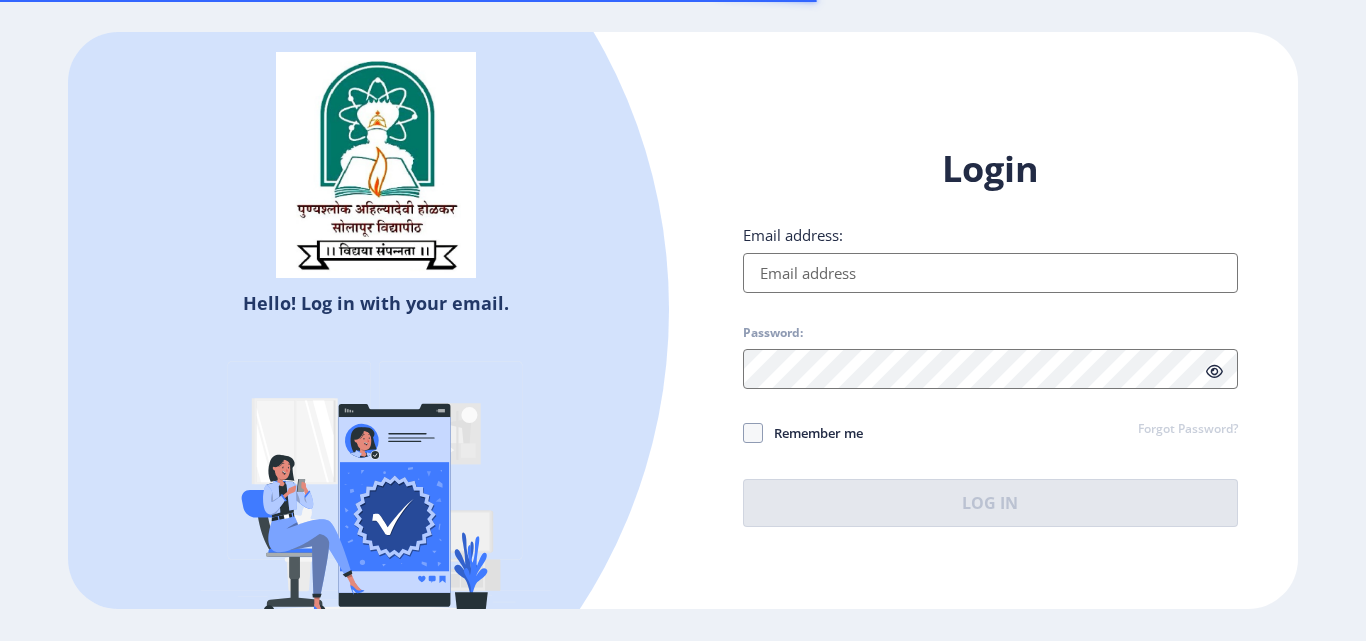 click on "Email address:" at bounding box center [990, 273] 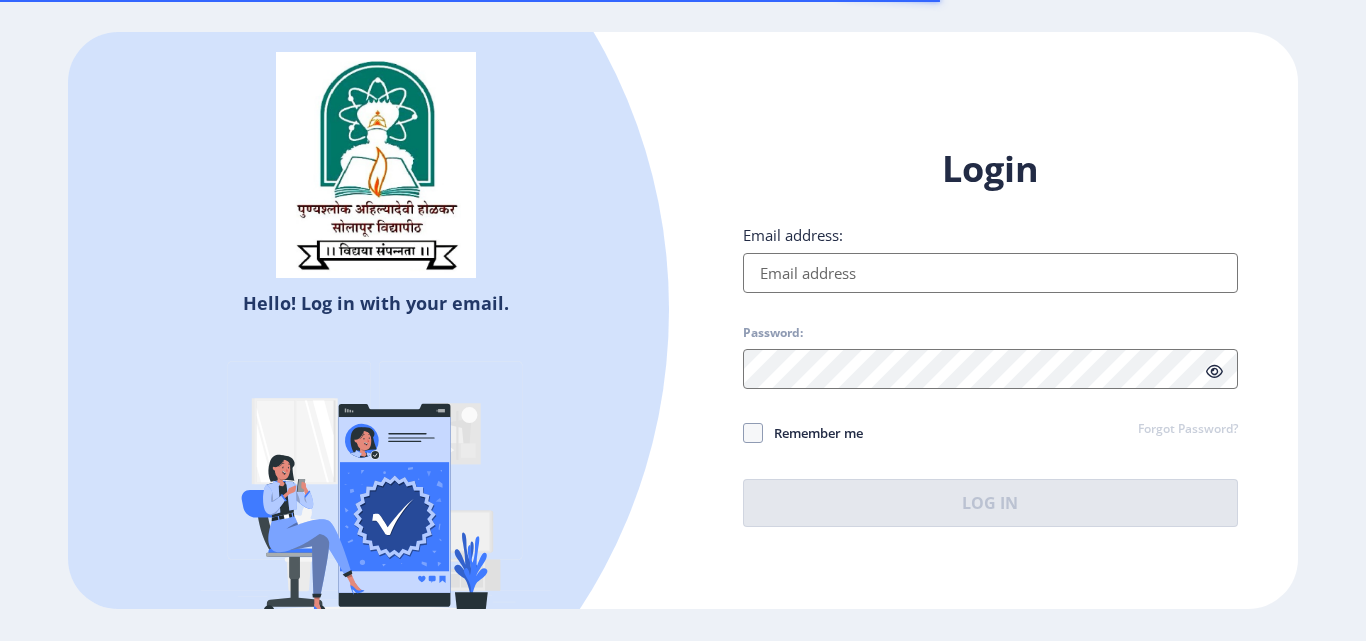 type on "[EMAIL_ADDRESS][DOMAIN_NAME]" 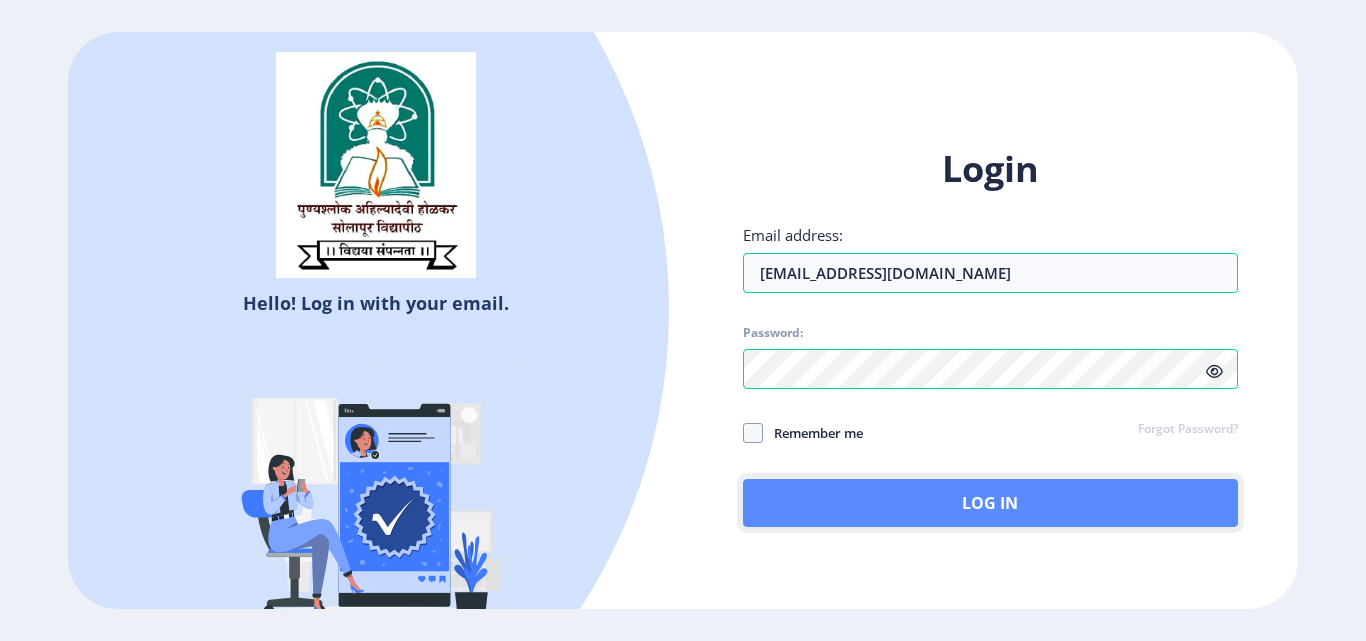 click on "Log In" 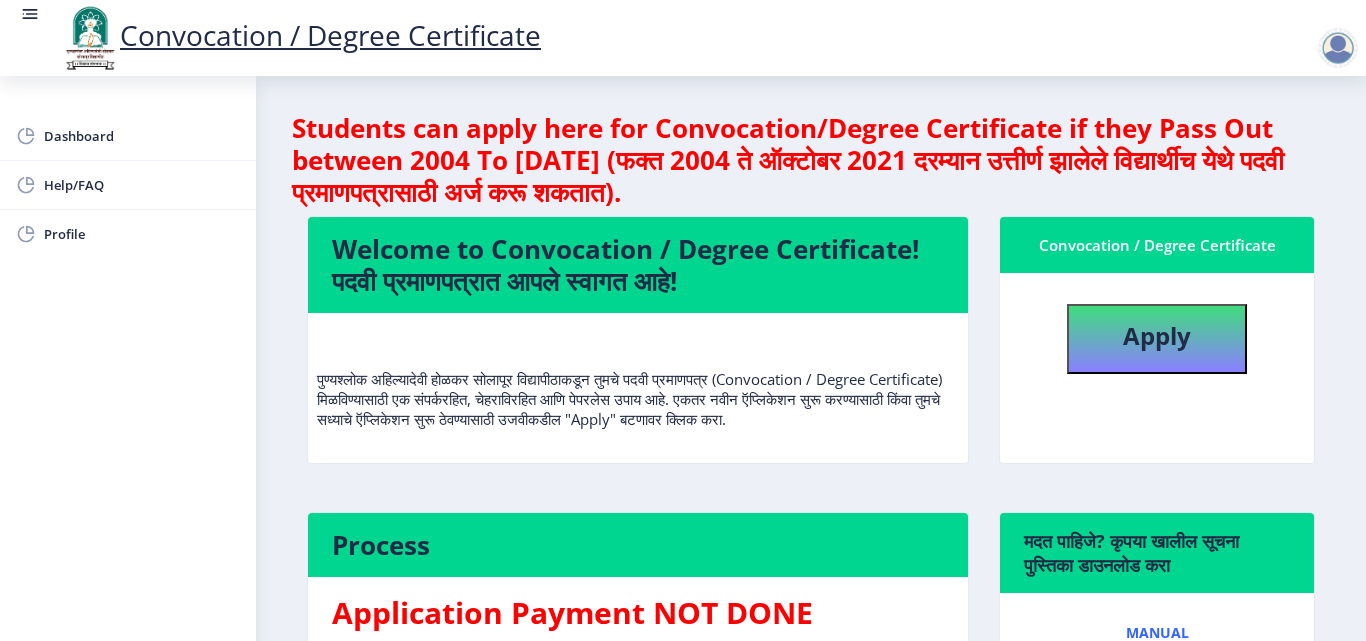 scroll, scrollTop: 100, scrollLeft: 0, axis: vertical 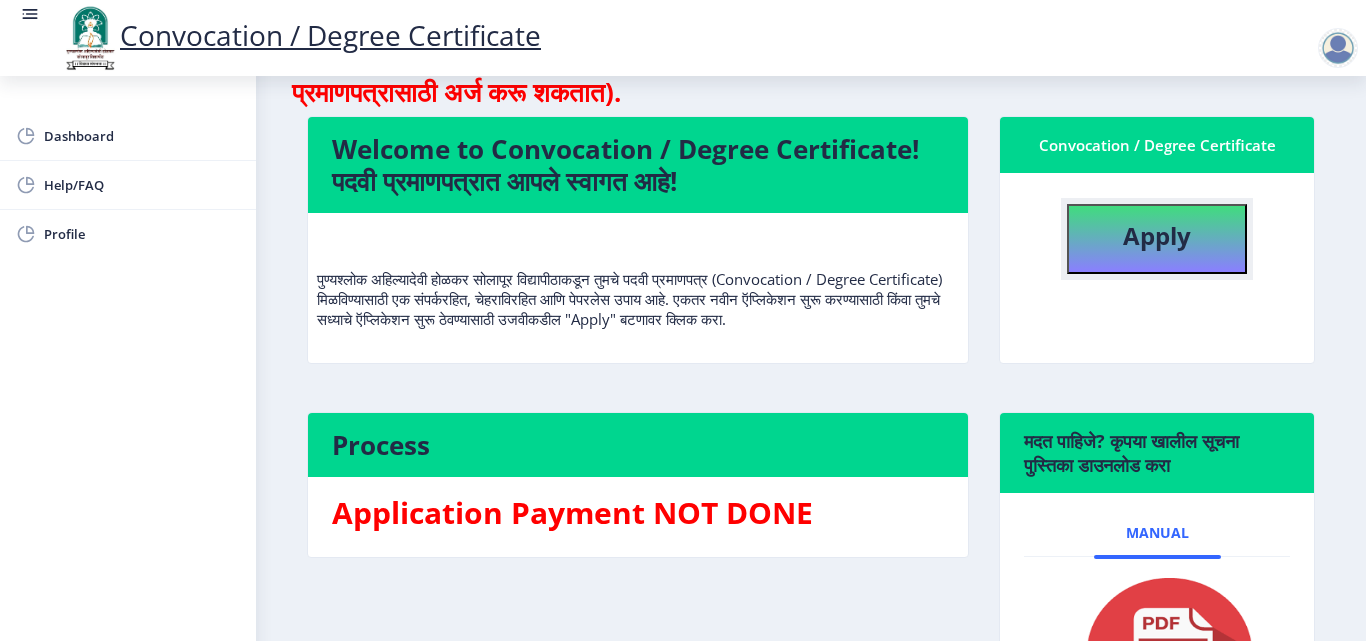 click on "Apply" 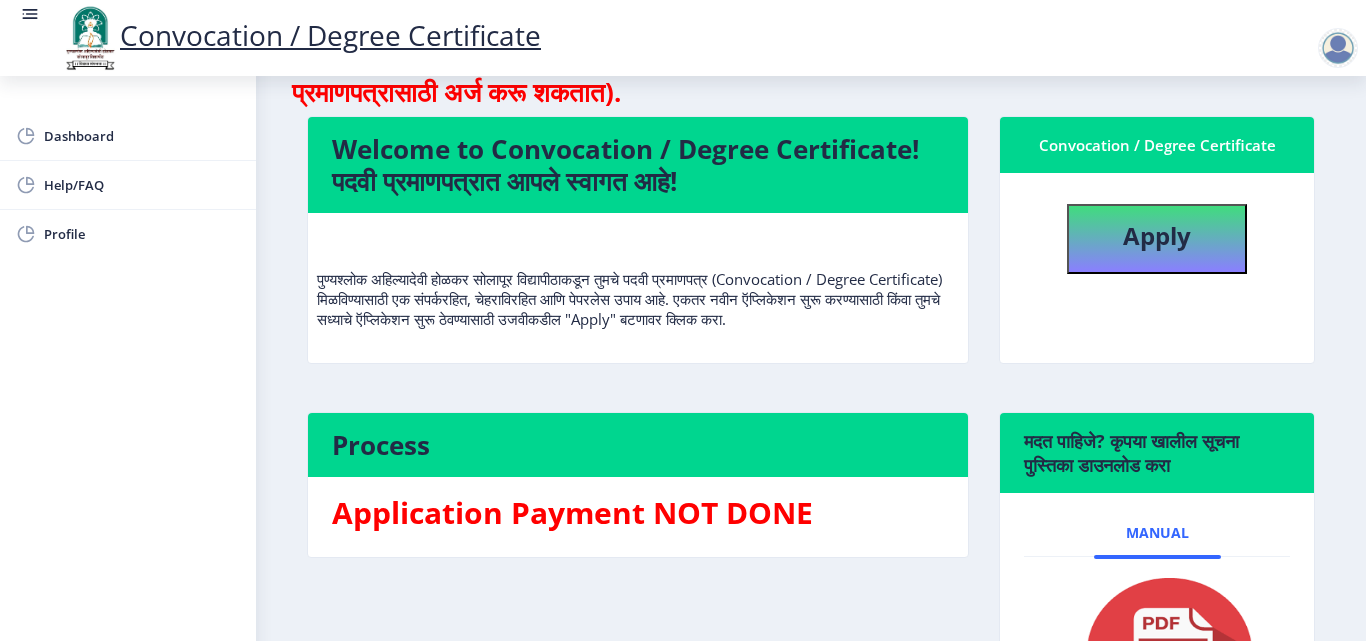 select 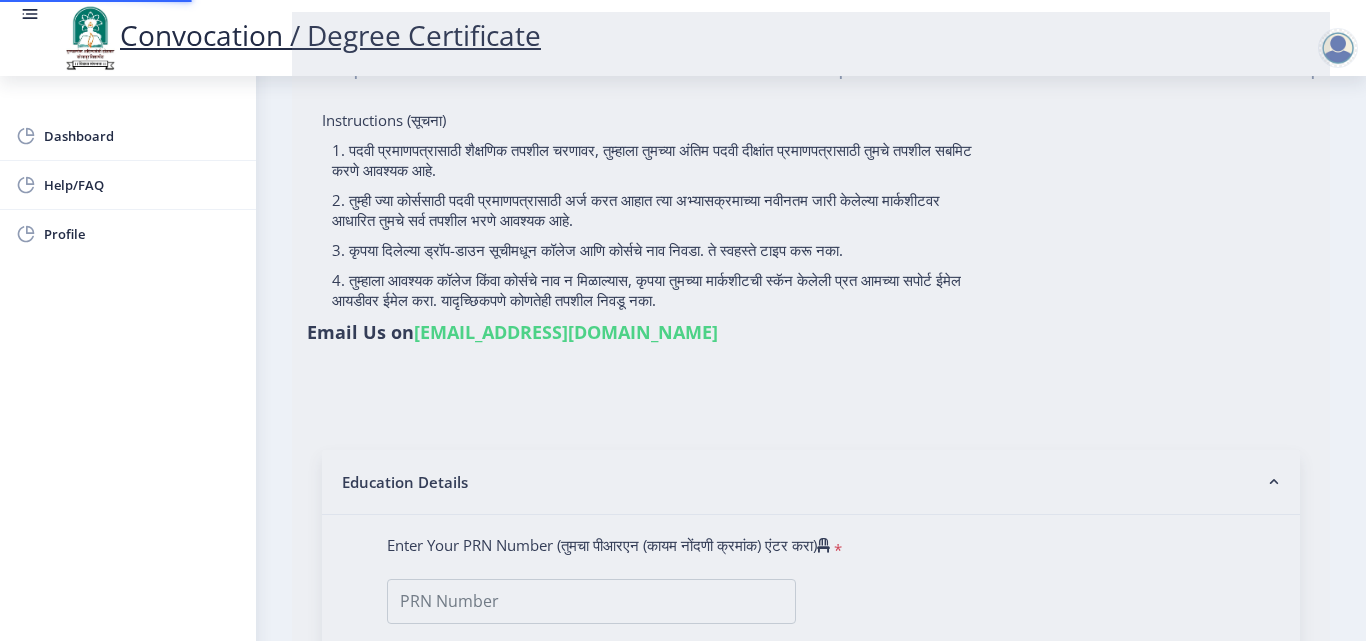 scroll, scrollTop: 0, scrollLeft: 0, axis: both 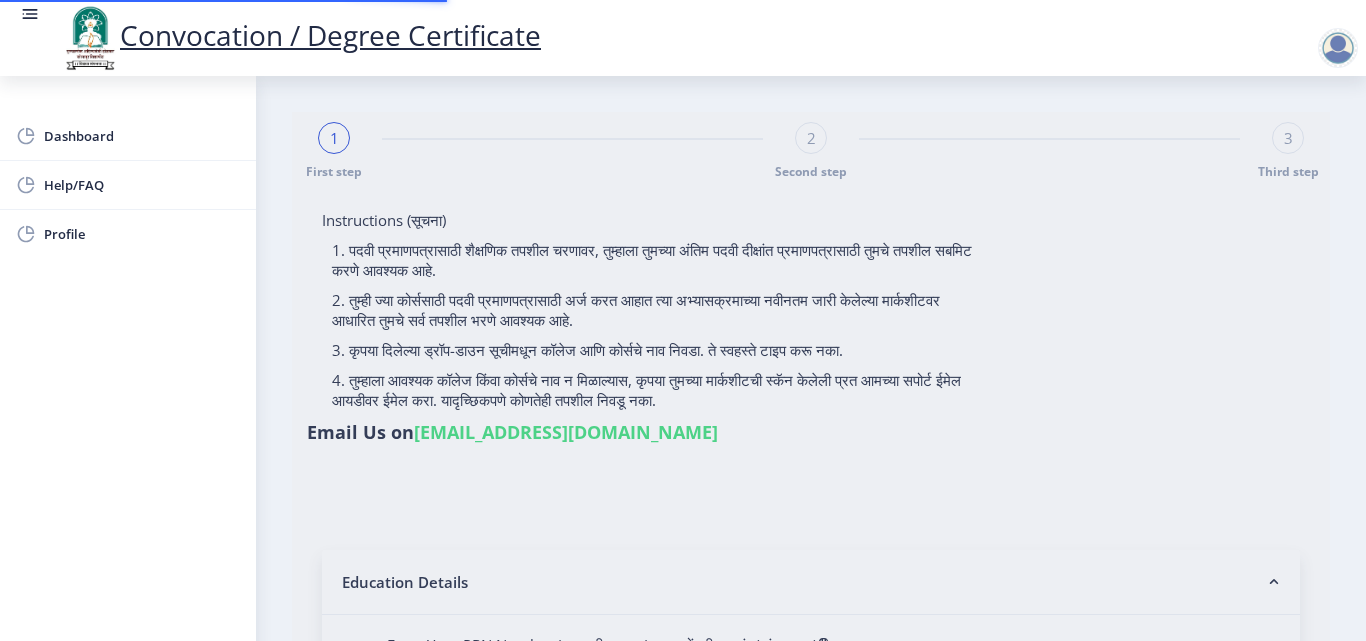 type on "Adat [PERSON_NAME]" 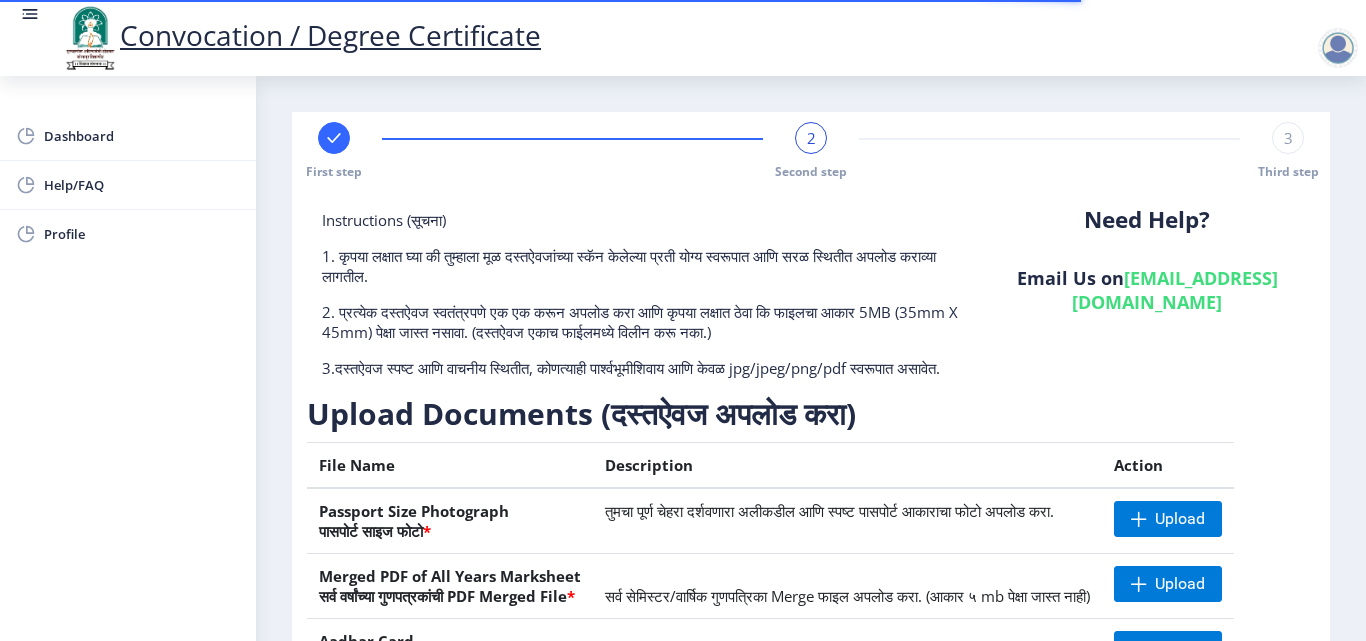 scroll, scrollTop: 100, scrollLeft: 0, axis: vertical 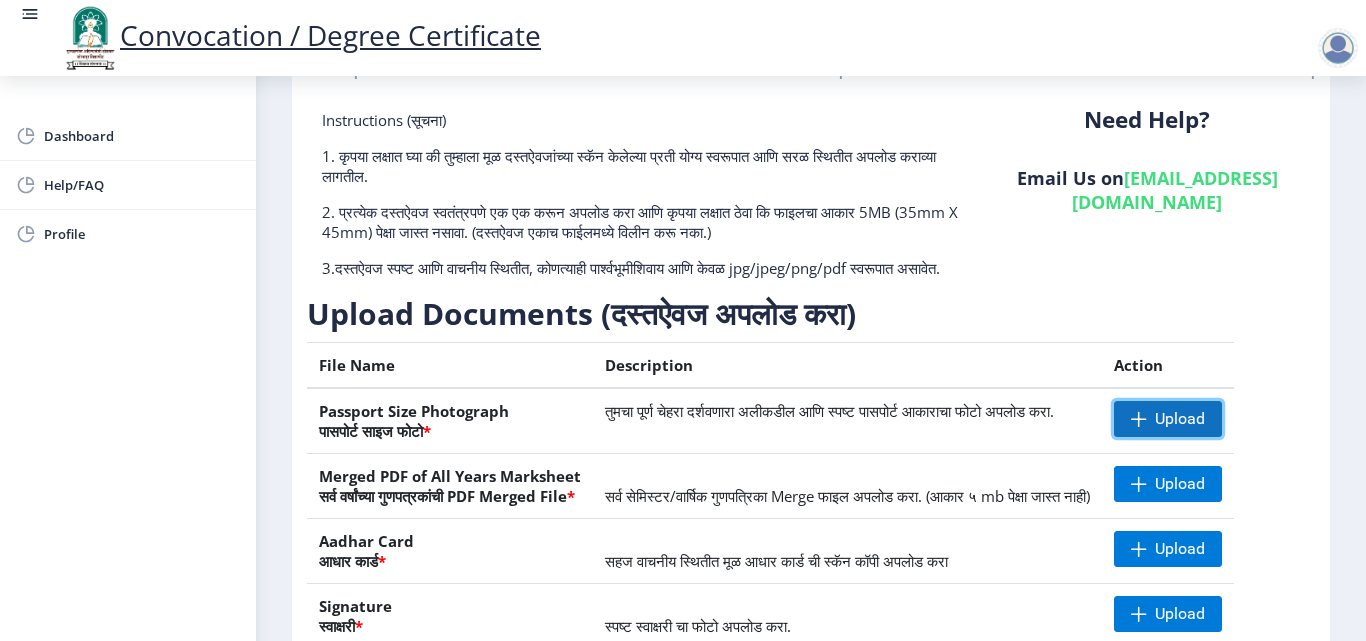 click on "Upload" 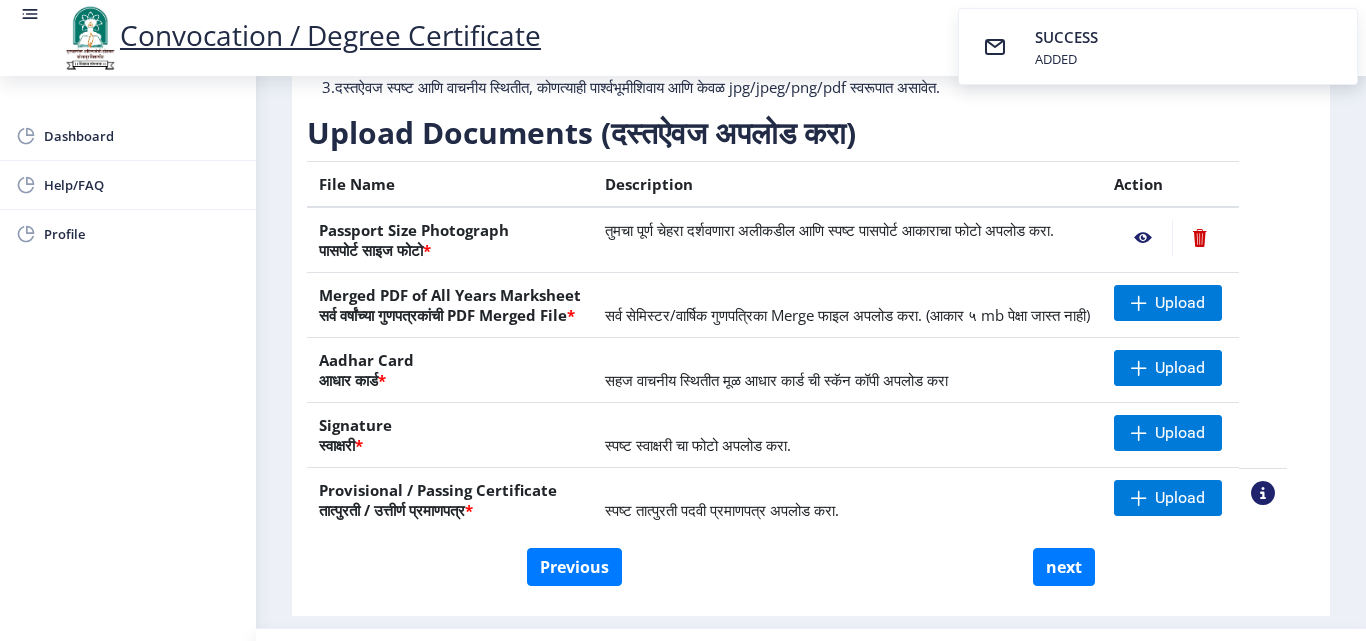 scroll, scrollTop: 300, scrollLeft: 0, axis: vertical 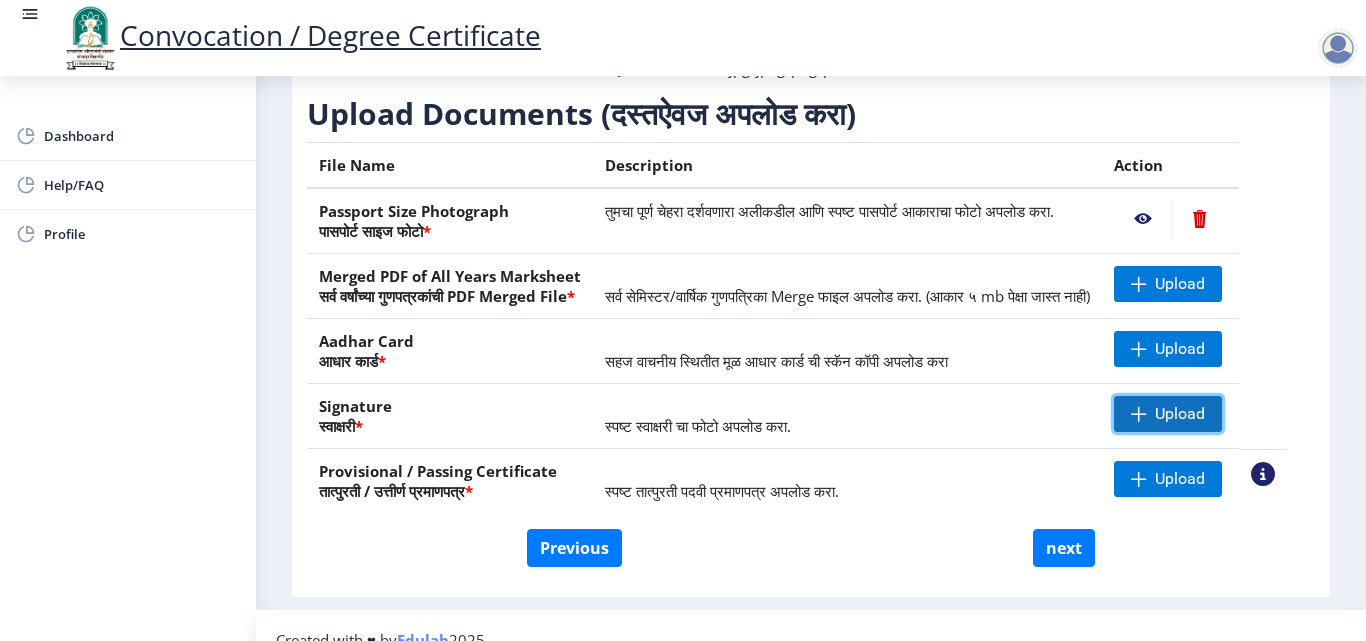 click on "Upload" 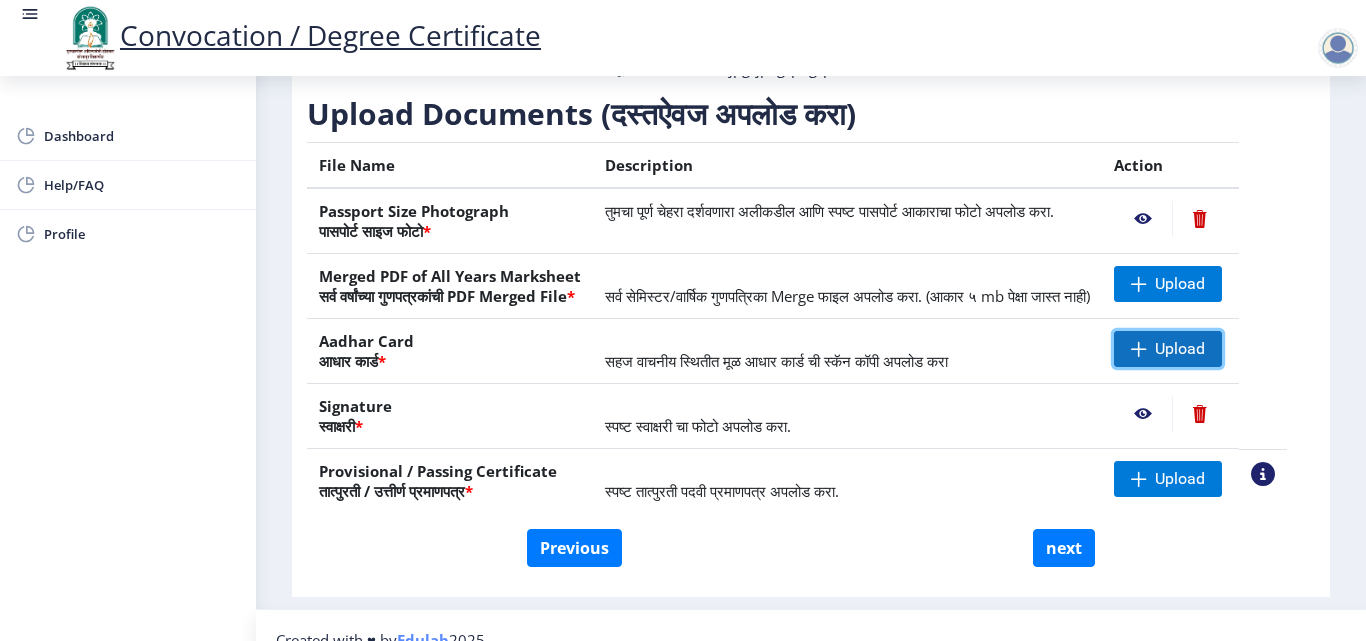 click on "Upload" 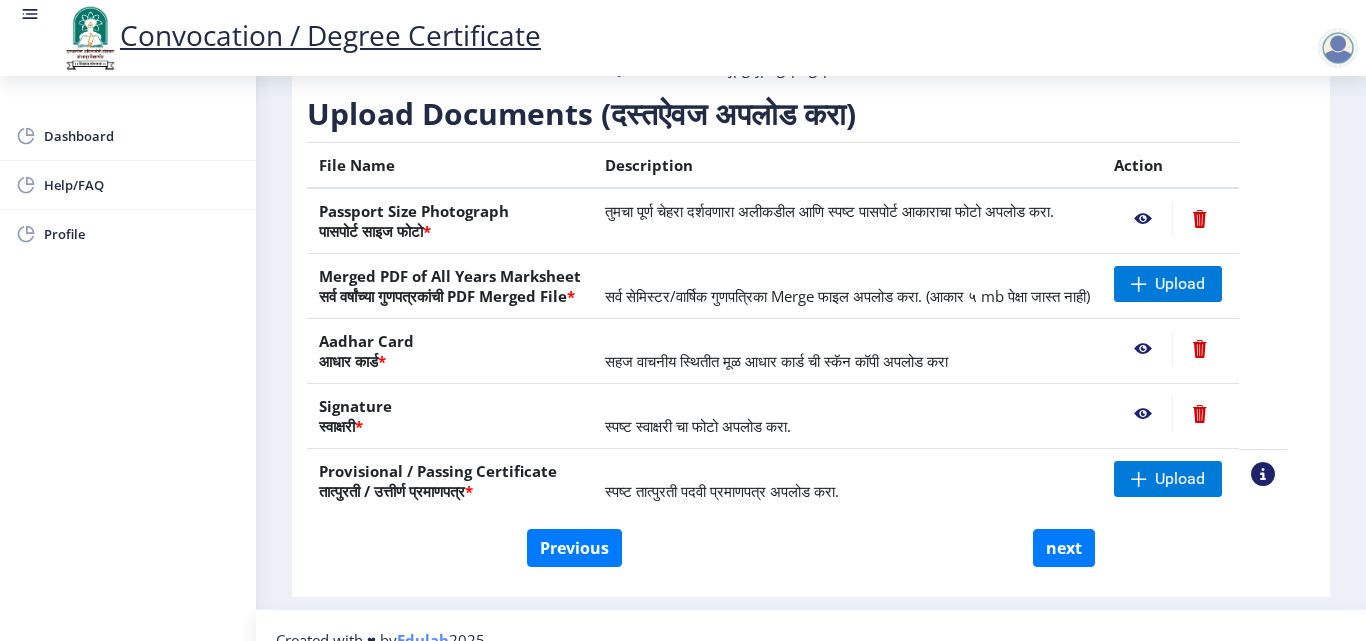 scroll, scrollTop: 0, scrollLeft: 0, axis: both 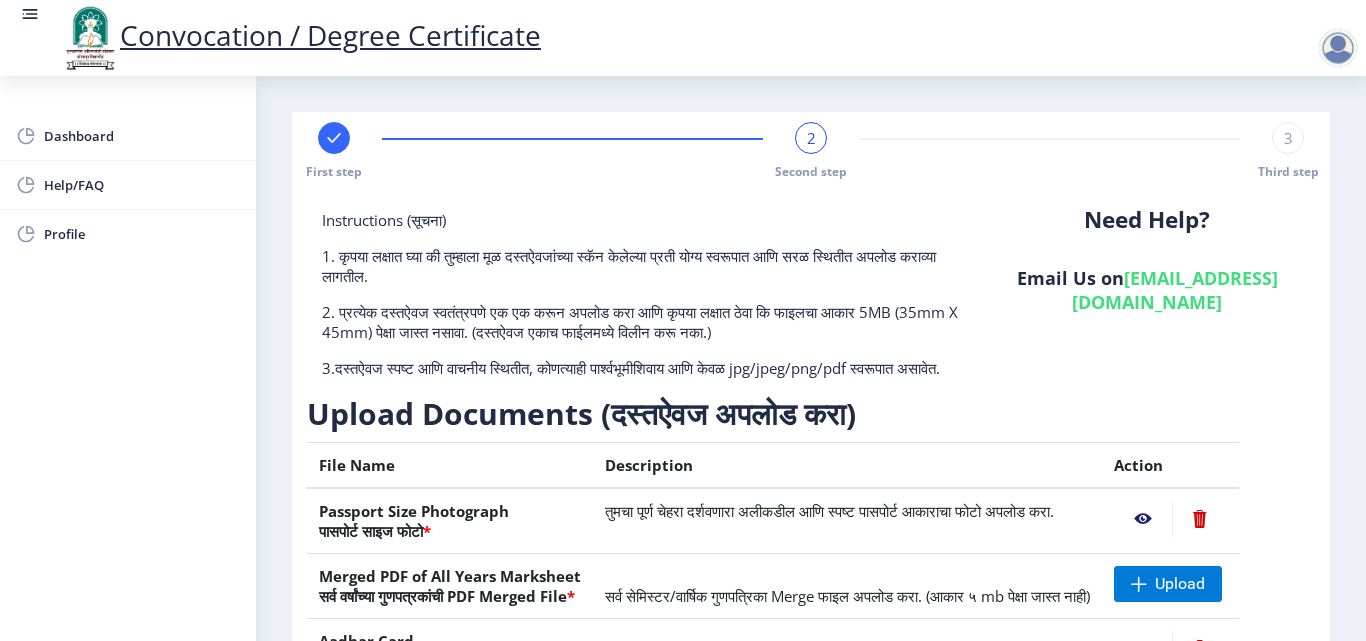 click 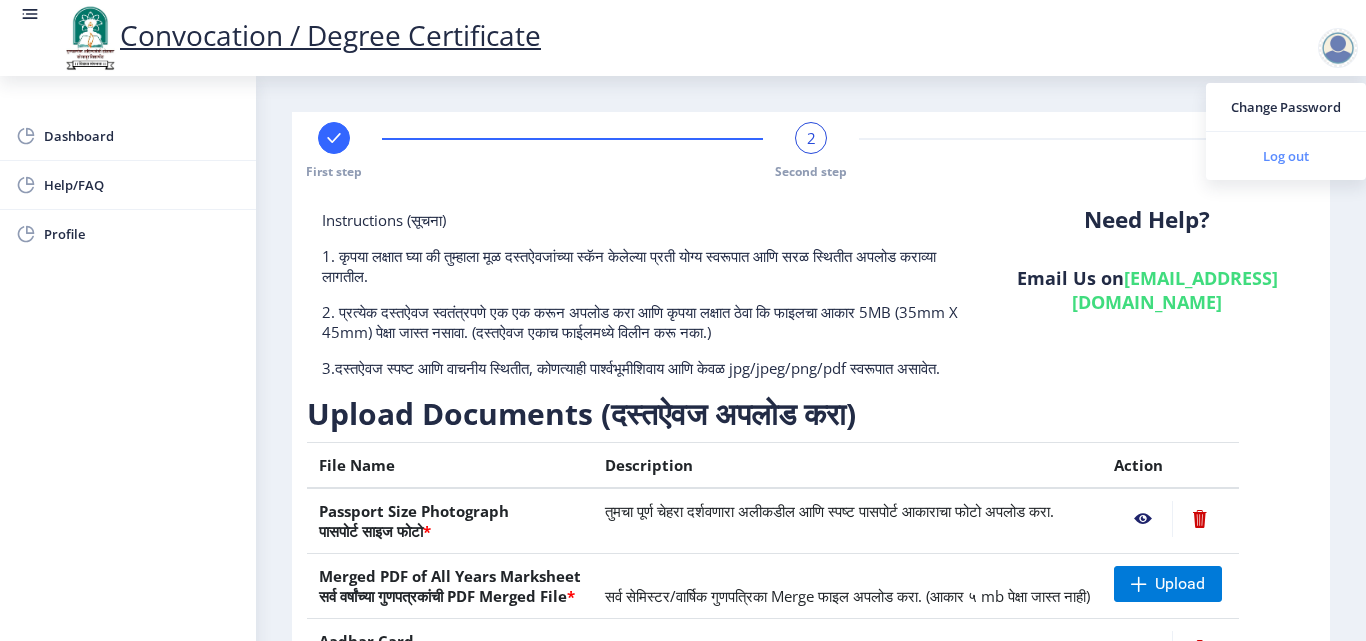 click on "Log out" at bounding box center [1286, 156] 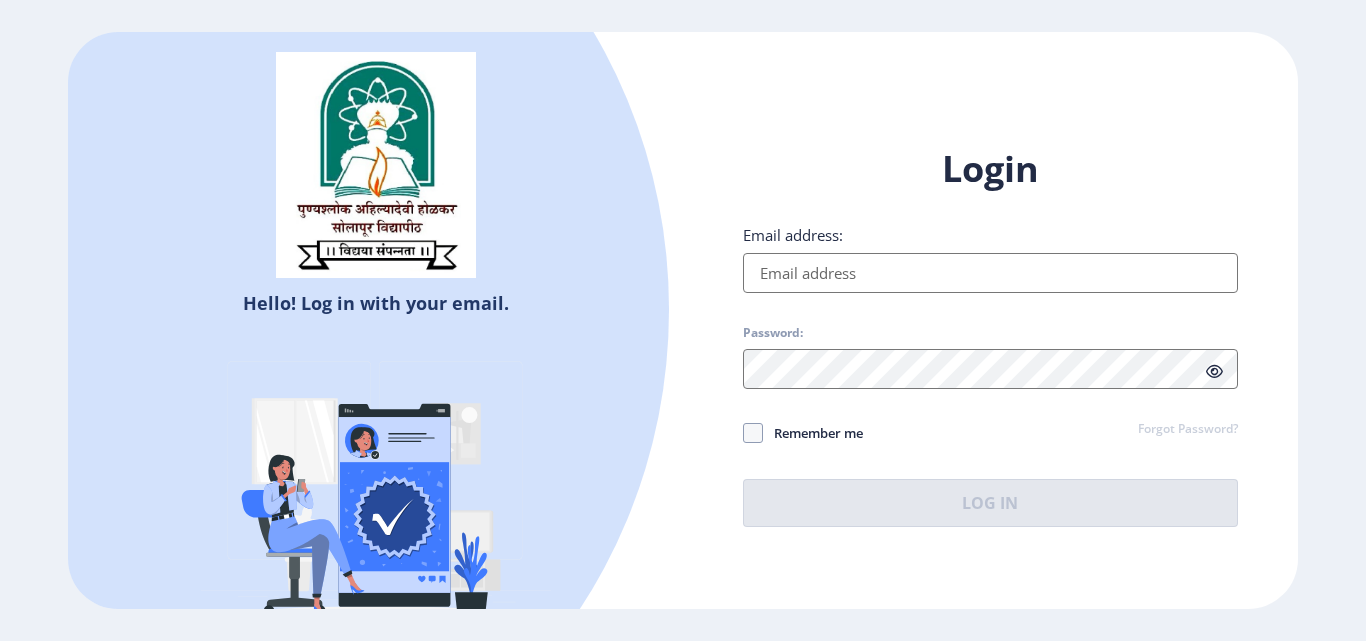 click on "Login Email address: Password: Remember me Forgot Password?  Log In   Don't have an account?  Register" 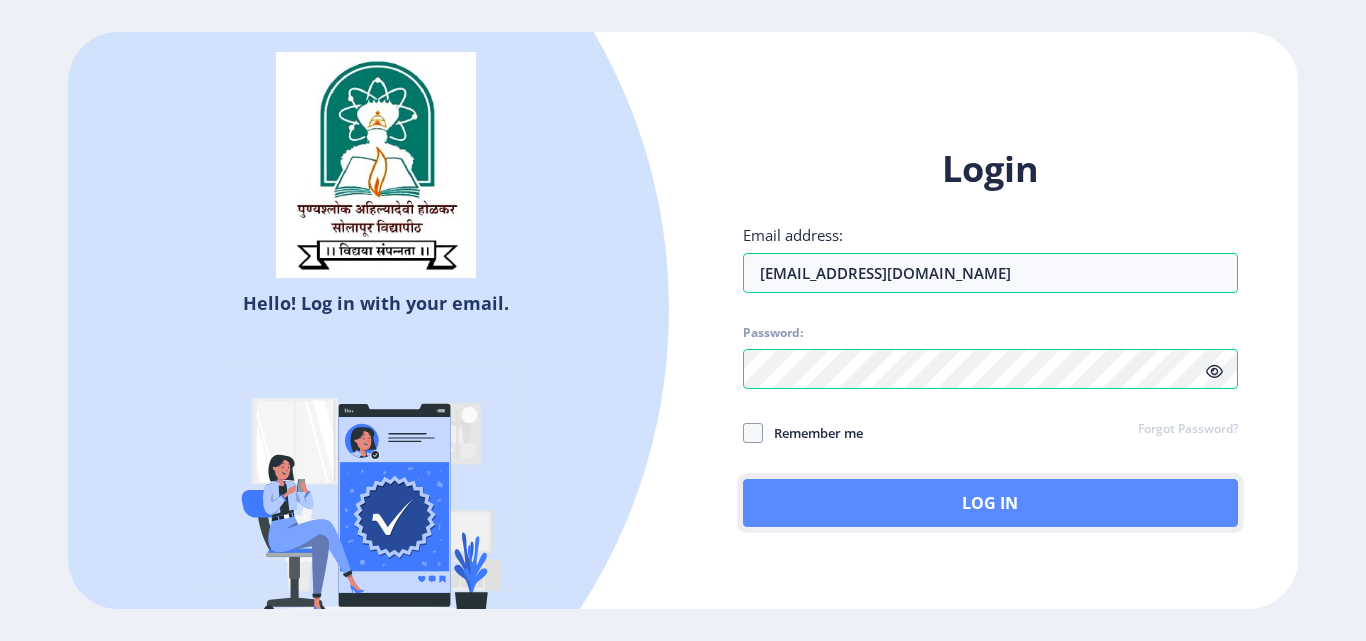 click on "Log In" 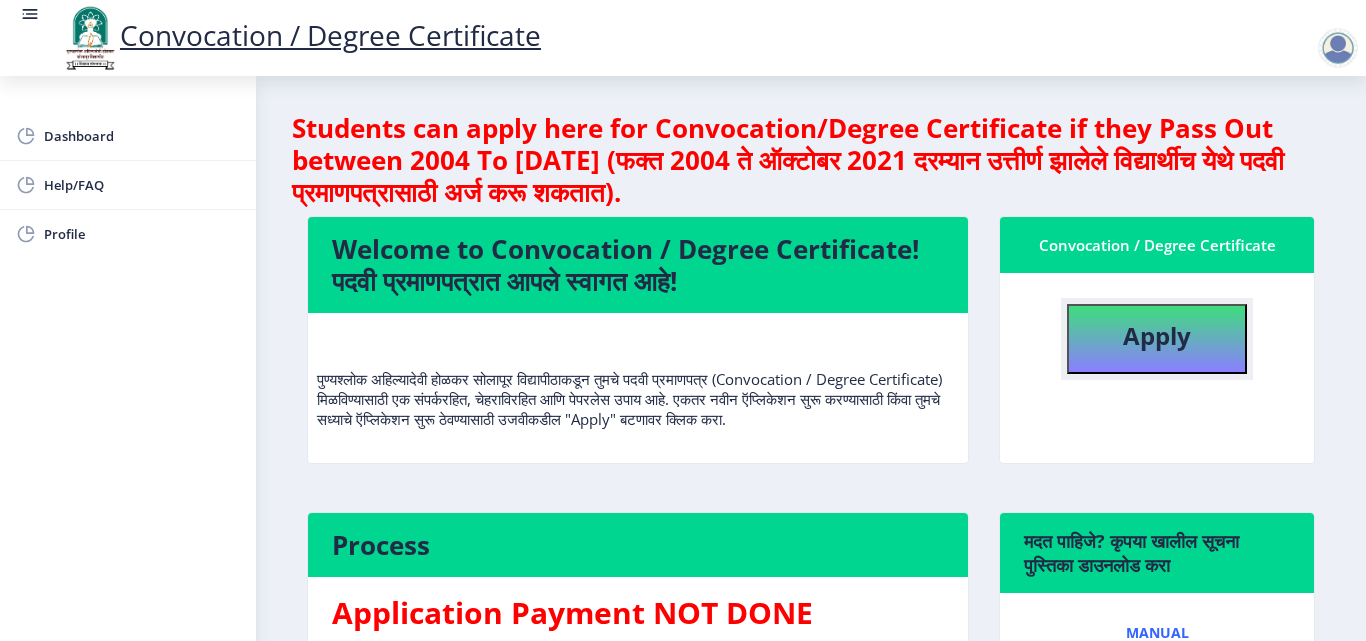 click on "Apply" 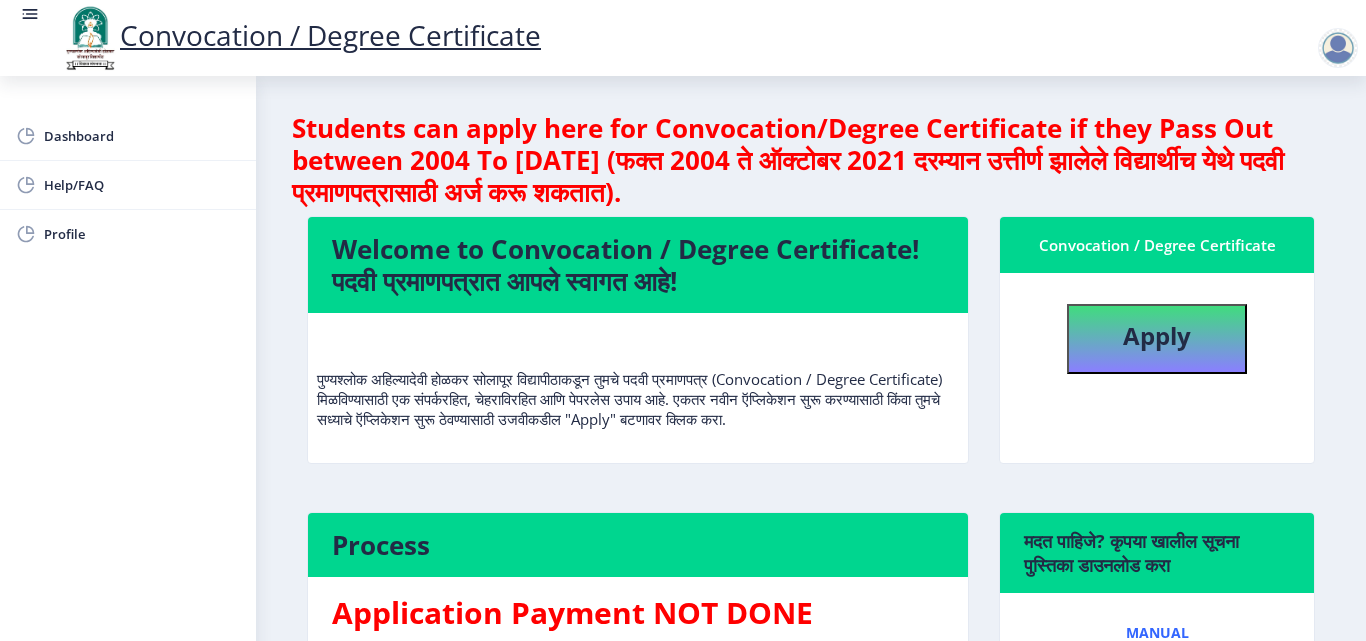 select 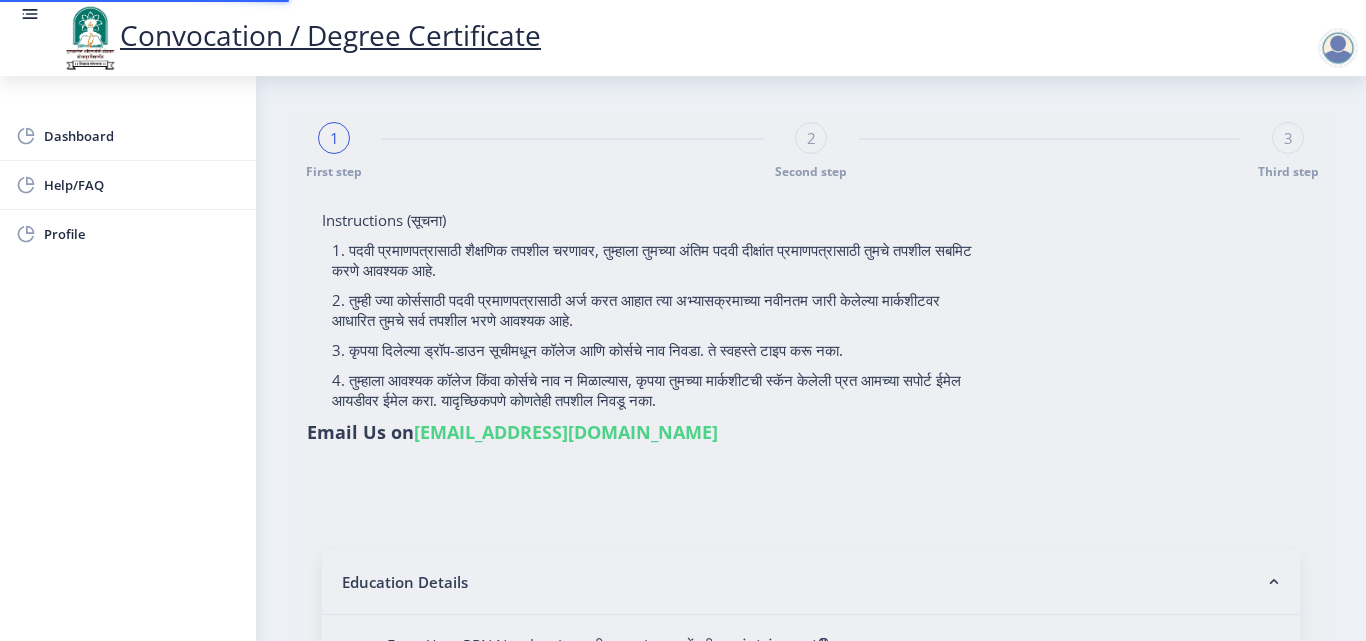 type on "Adat [PERSON_NAME]" 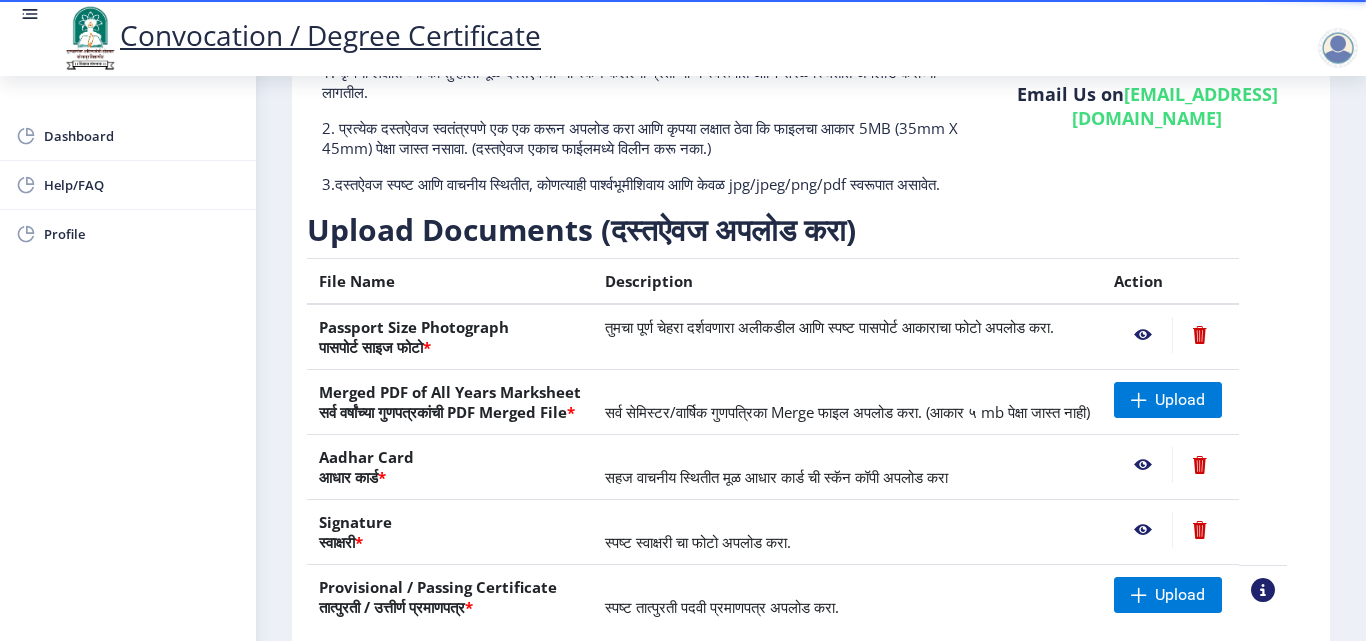 scroll, scrollTop: 169, scrollLeft: 0, axis: vertical 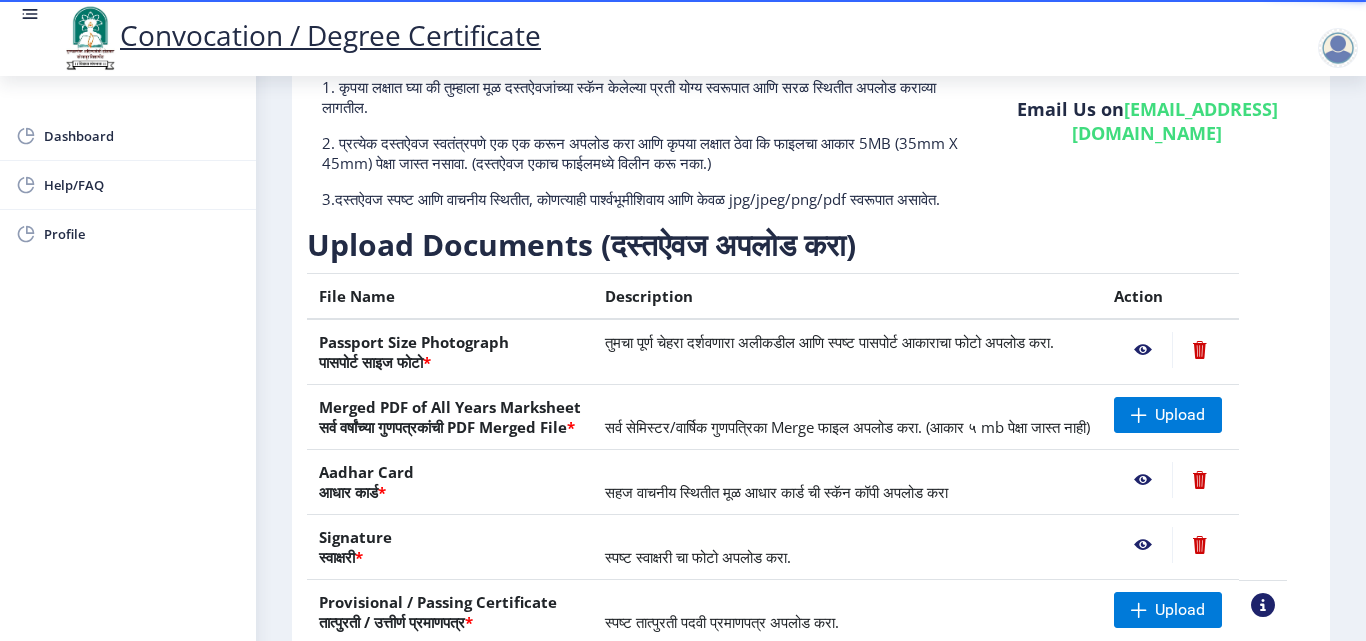 click 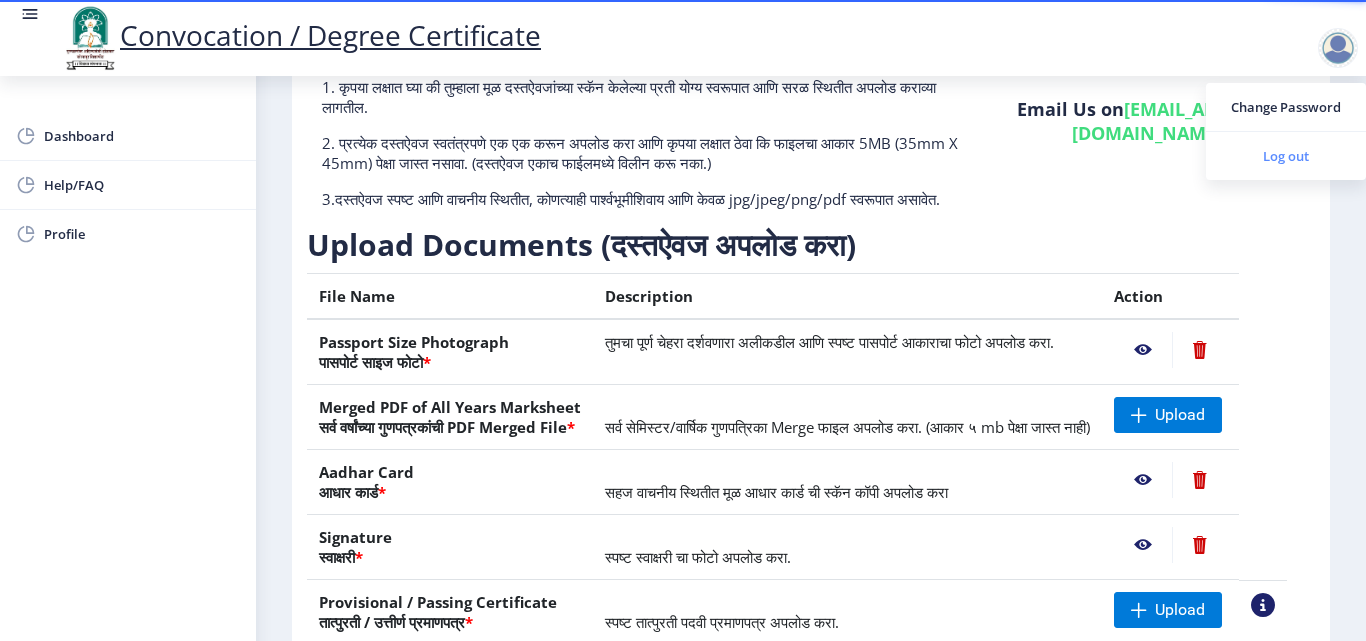 click on "Log out" at bounding box center [1286, 156] 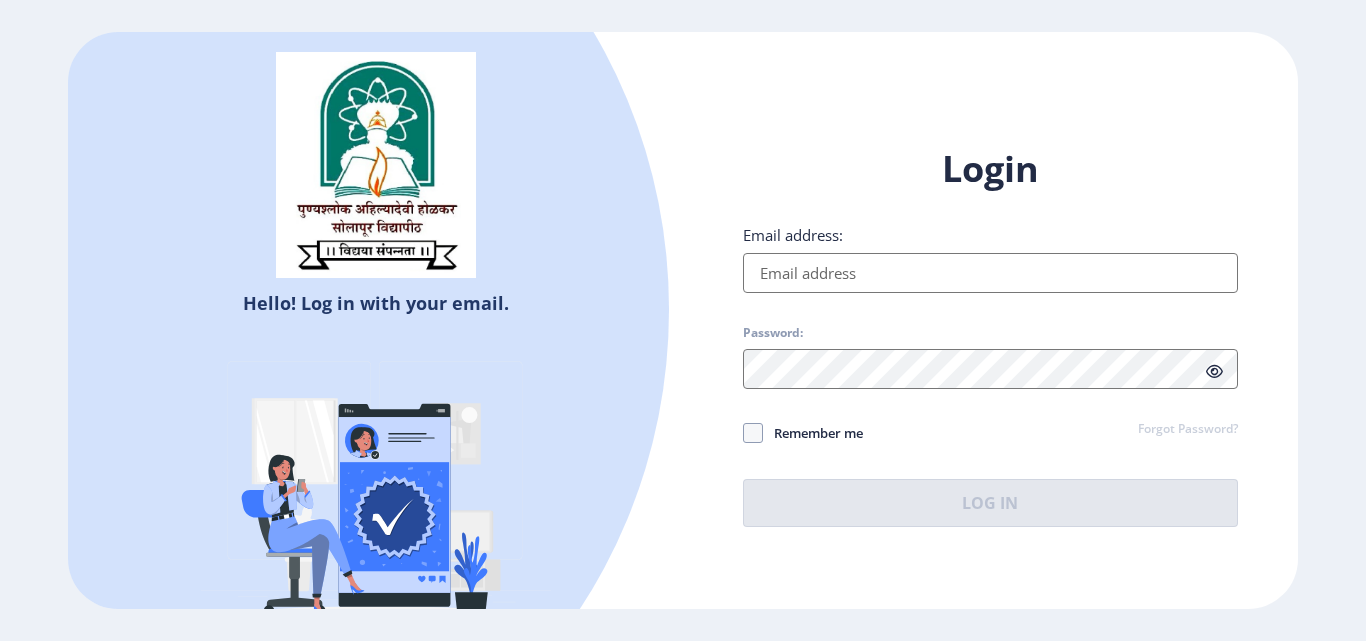 click on "Email address:" at bounding box center [990, 273] 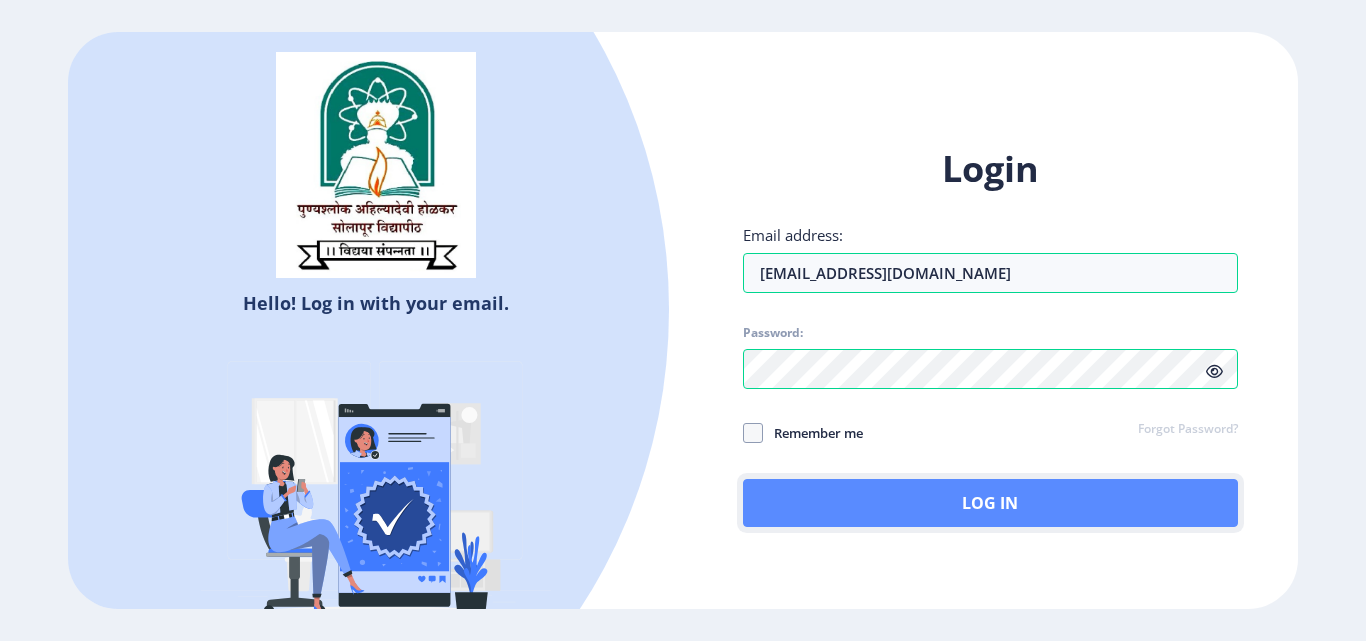 click on "Log In" 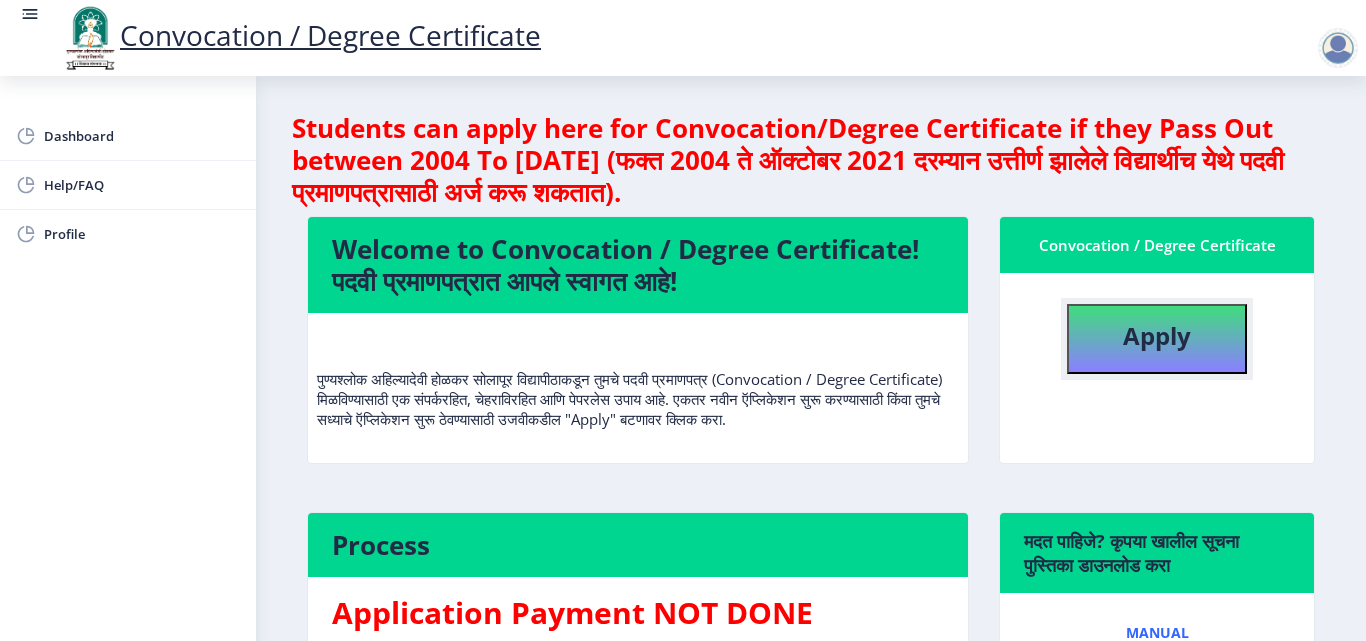 click on "Apply" 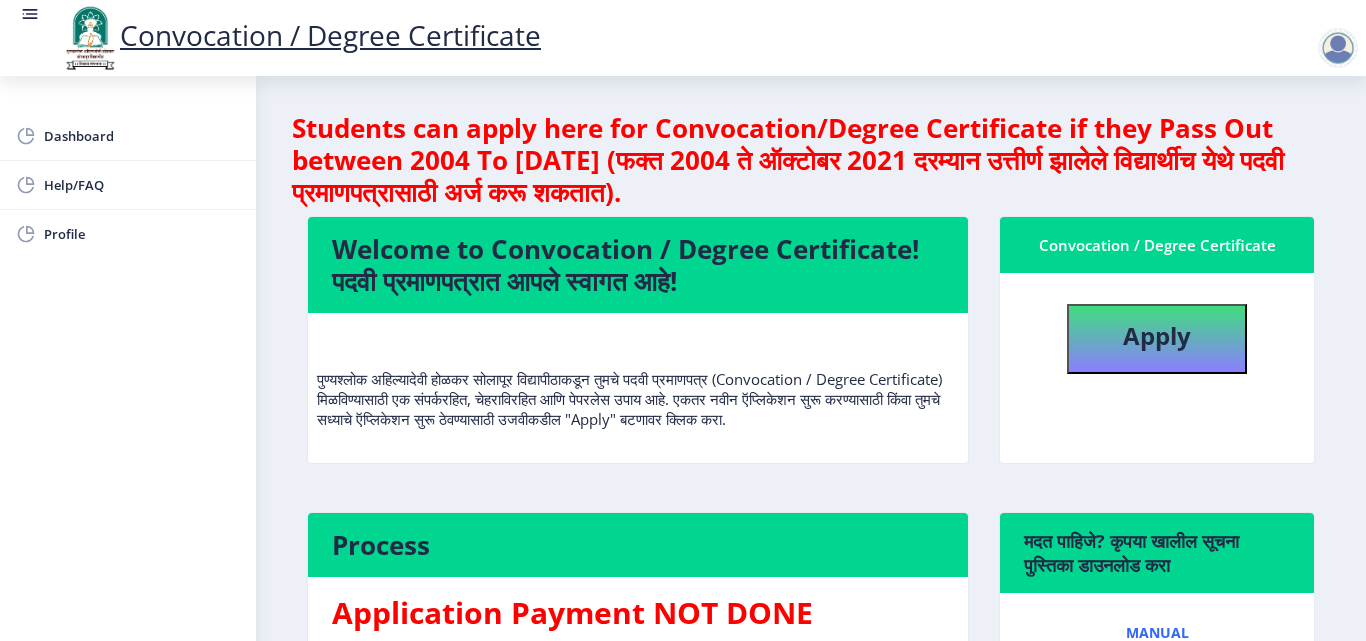 select 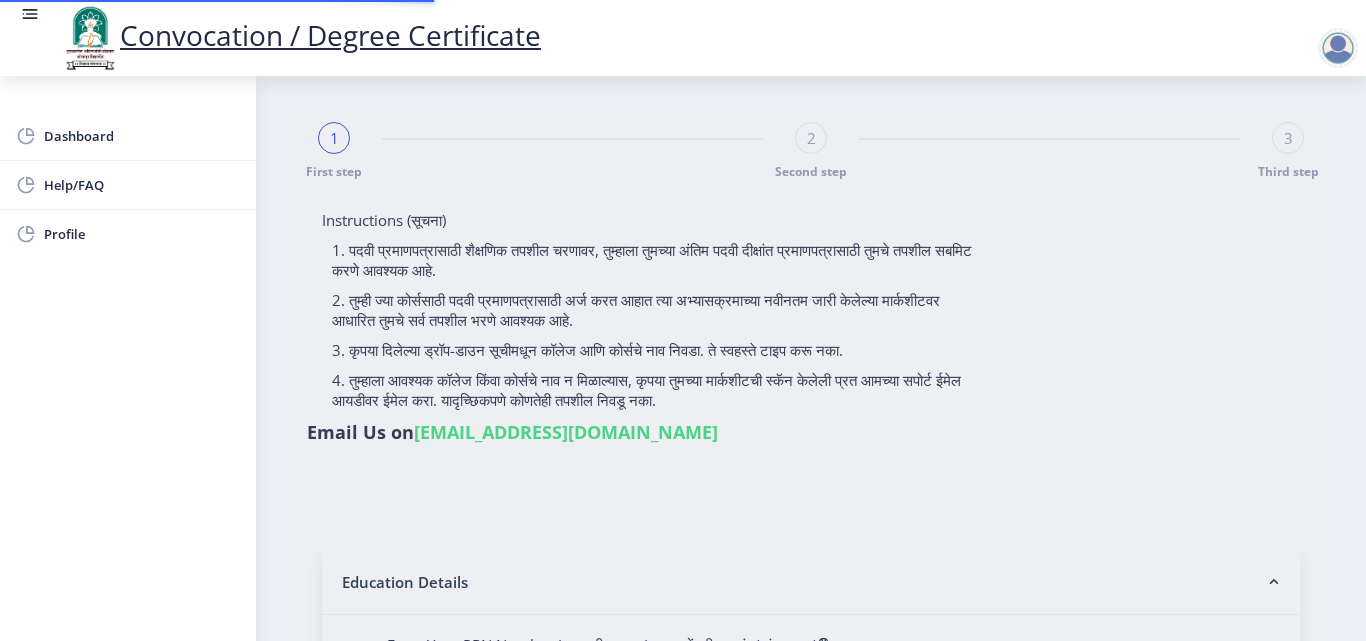 type on "Adat [PERSON_NAME]" 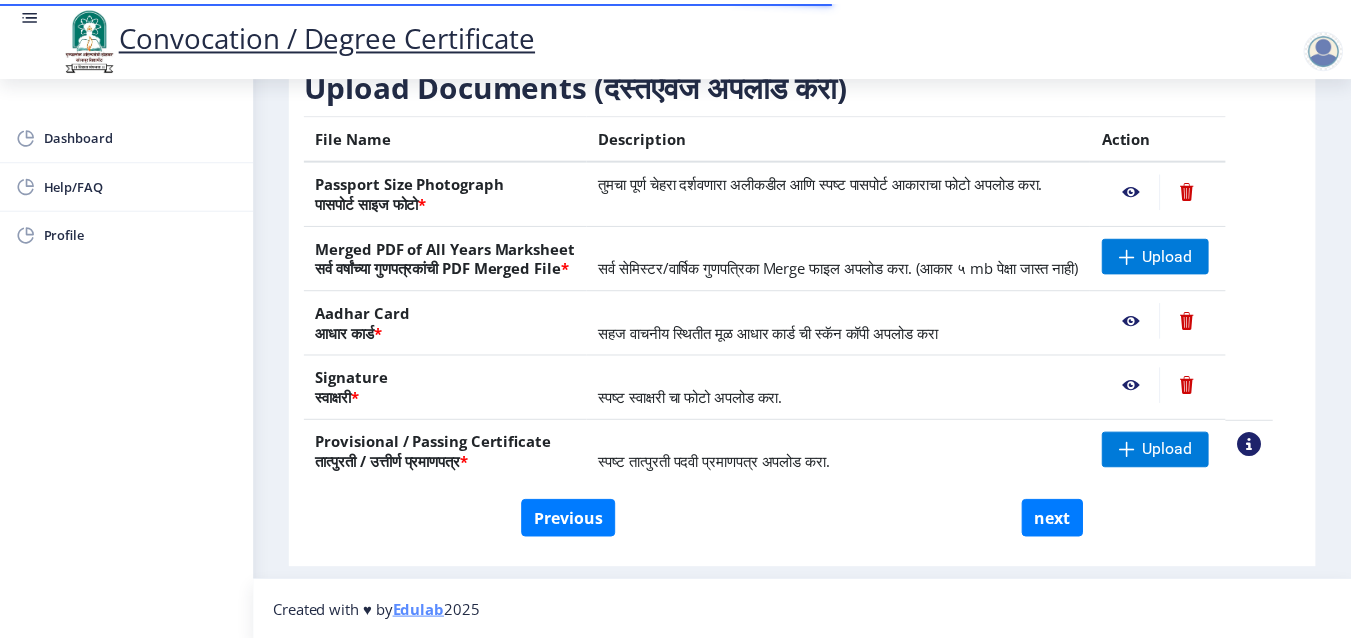 scroll, scrollTop: 369, scrollLeft: 0, axis: vertical 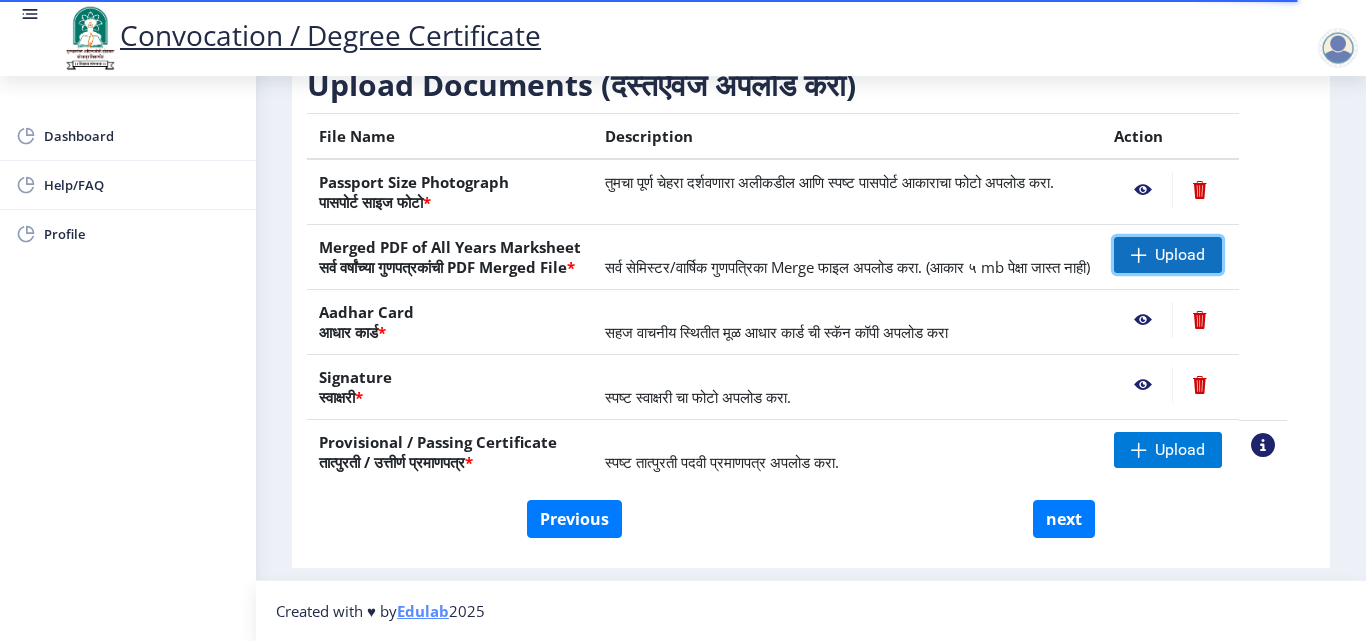click on "Upload" 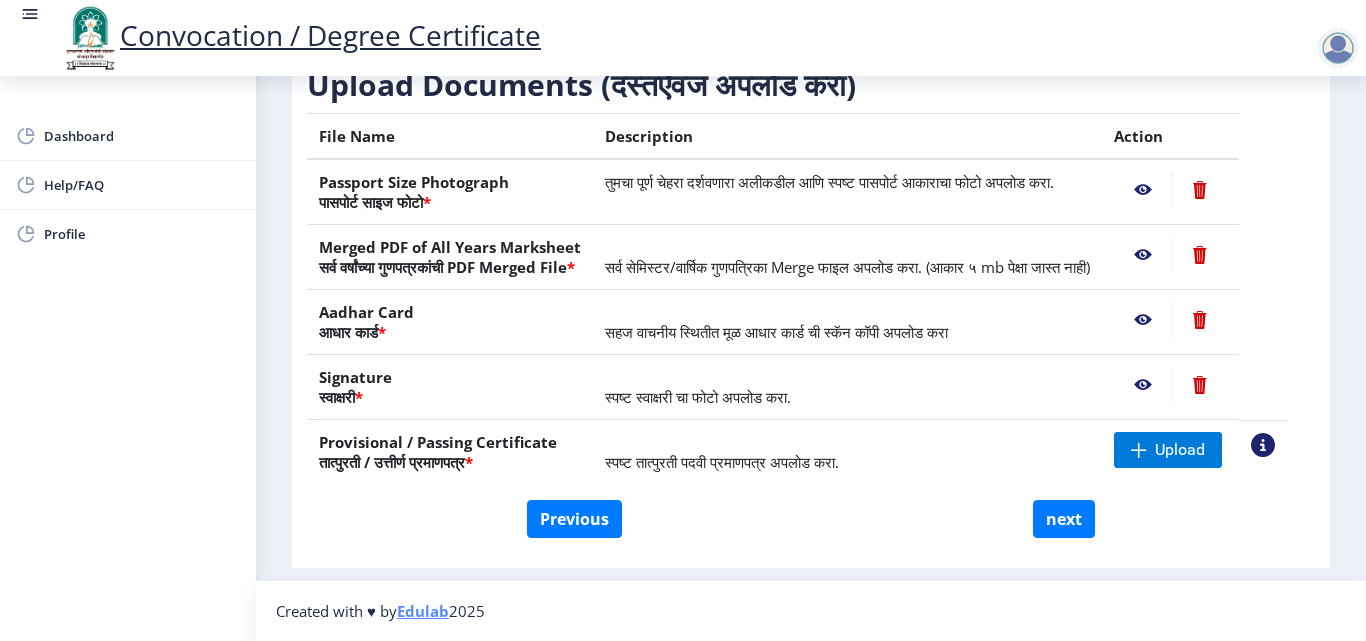 click on "Instructions (सूचना) 1. कृपया लक्षात घ्या की तुम्हाला मूळ दस्तऐवजांच्या स्कॅन केलेल्या प्रती योग्य स्वरूपात आणि सरळ स्थितीत अपलोड कराव्या लागतील.  2. प्रत्येक दस्तऐवज स्वतंत्रपणे एक एक करून अपलोड करा आणि कृपया लक्षात ठेवा कि फाइलचा आकार 5MB (35mm X 45mm) पेक्षा जास्त नसावा. (दस्तऐवज एकाच फाईलमध्ये विलीन करू नका.)  Need Help? Email Us on   [EMAIL_ADDRESS][DOMAIN_NAME]  Upload Documents (दस्तऐवज अपलोड करा)  File Name Description Action Passport Size Photograph  पासपोर्ट साइज फोटो  * * Aadhar Card  * * * next" 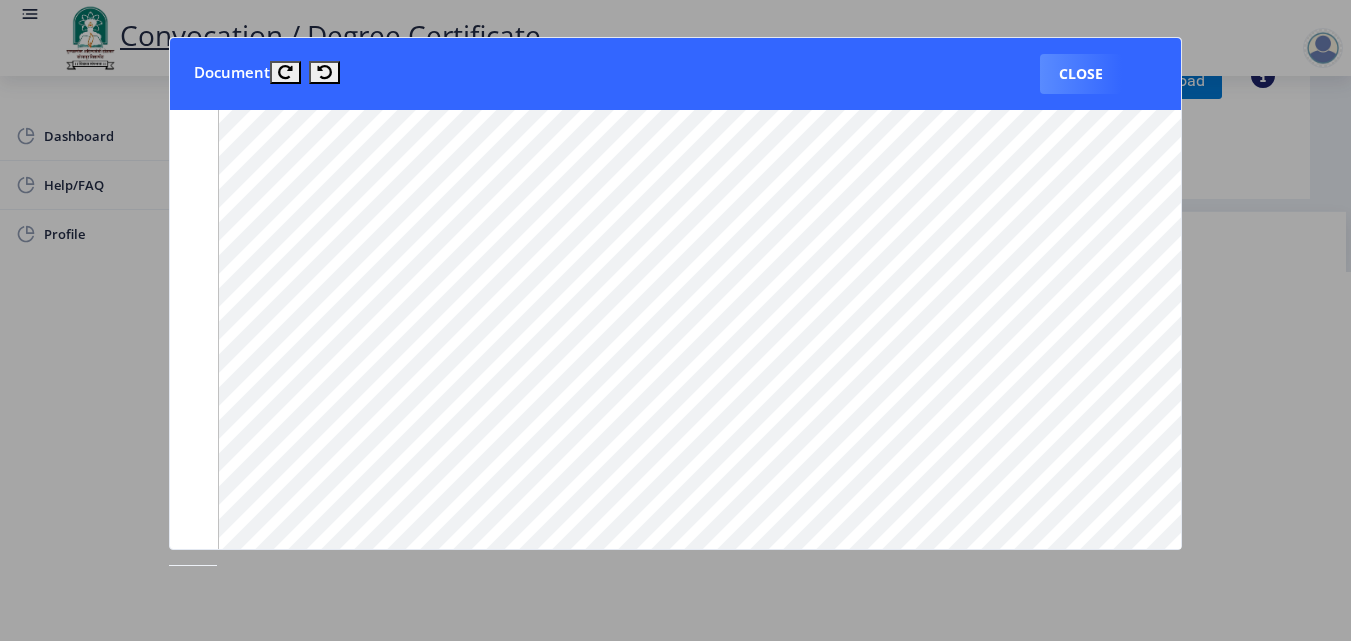 scroll, scrollTop: 985, scrollLeft: 0, axis: vertical 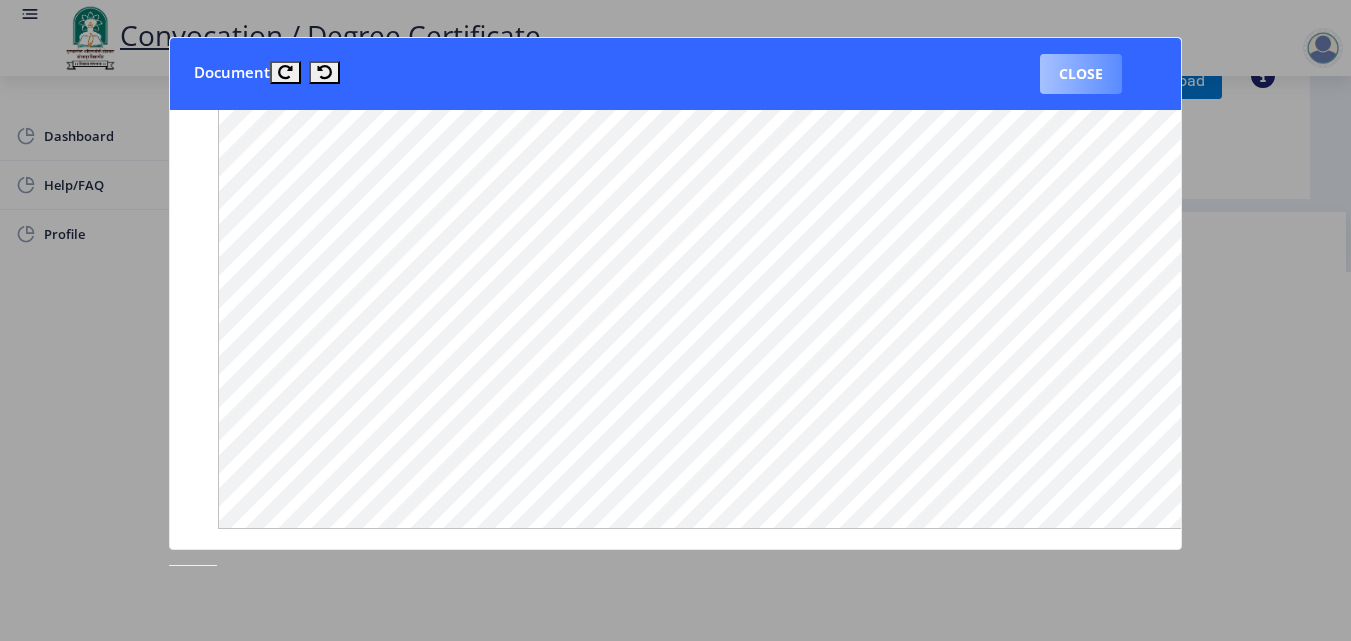 click on "Close" at bounding box center [1081, 74] 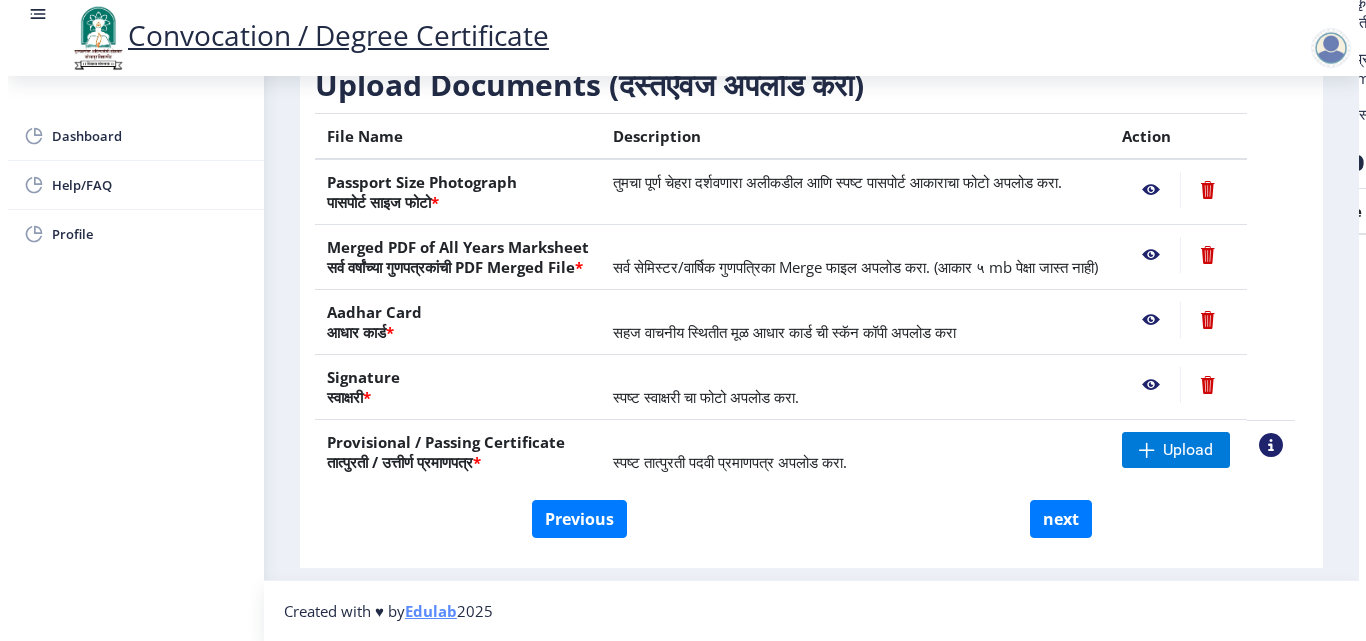 scroll, scrollTop: 173, scrollLeft: 0, axis: vertical 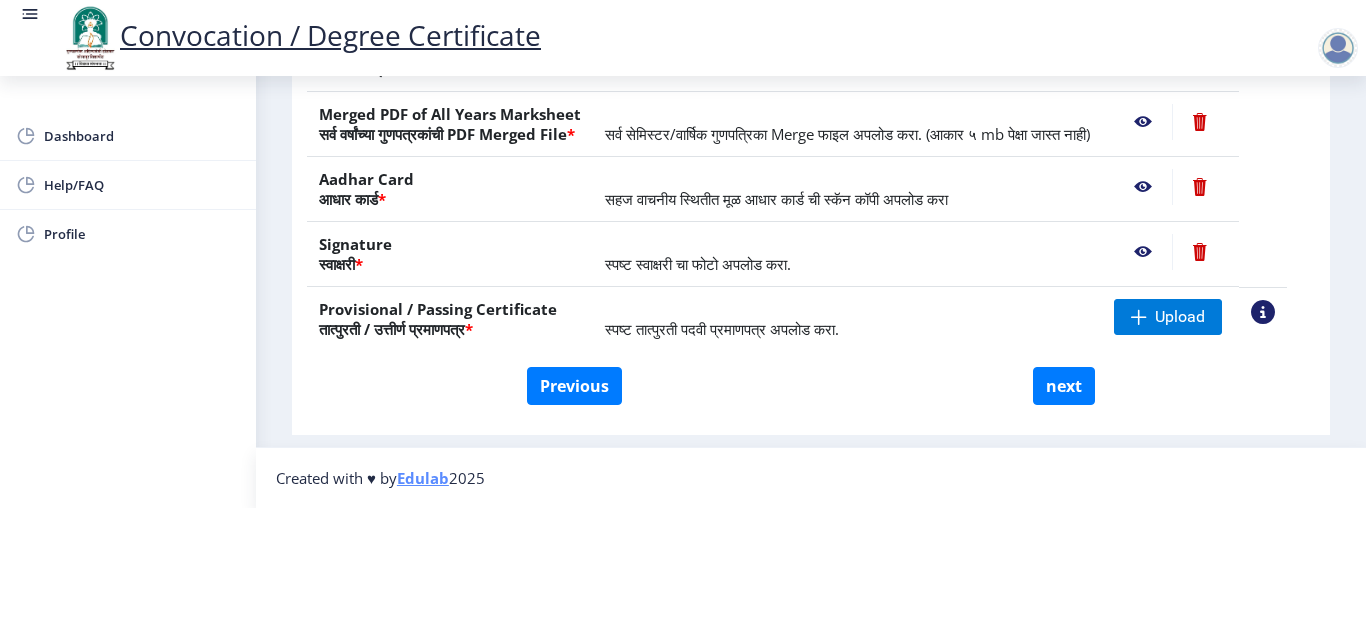 click on "Convocation / Degree Certificate Dashboard Help/FAQ Profile First step 2 Second step 3 Third step Instructions (सूचना) 1. कृपया लक्षात घ्या की तुम्हाला मूळ दस्तऐवजांच्या स्कॅन केलेल्या प्रती योग्य स्वरूपात आणि सरळ स्थितीत अपलोड कराव्या लागतील.  2. प्रत्येक दस्तऐवज स्वतंत्रपणे एक एक करून अपलोड करा आणि कृपया लक्षात ठेवा कि फाइलचा आकार 5MB (35mm X 45mm) पेक्षा जास्त नसावा. (दस्तऐवज एकाच फाईलमध्ये विलीन करू नका.)  Need Help? Email Us on   [EMAIL_ADDRESS][DOMAIN_NAME]  Upload Documents (दस्तऐवज अपलोड करा)  File Name Description *" at bounding box center [683, 187] 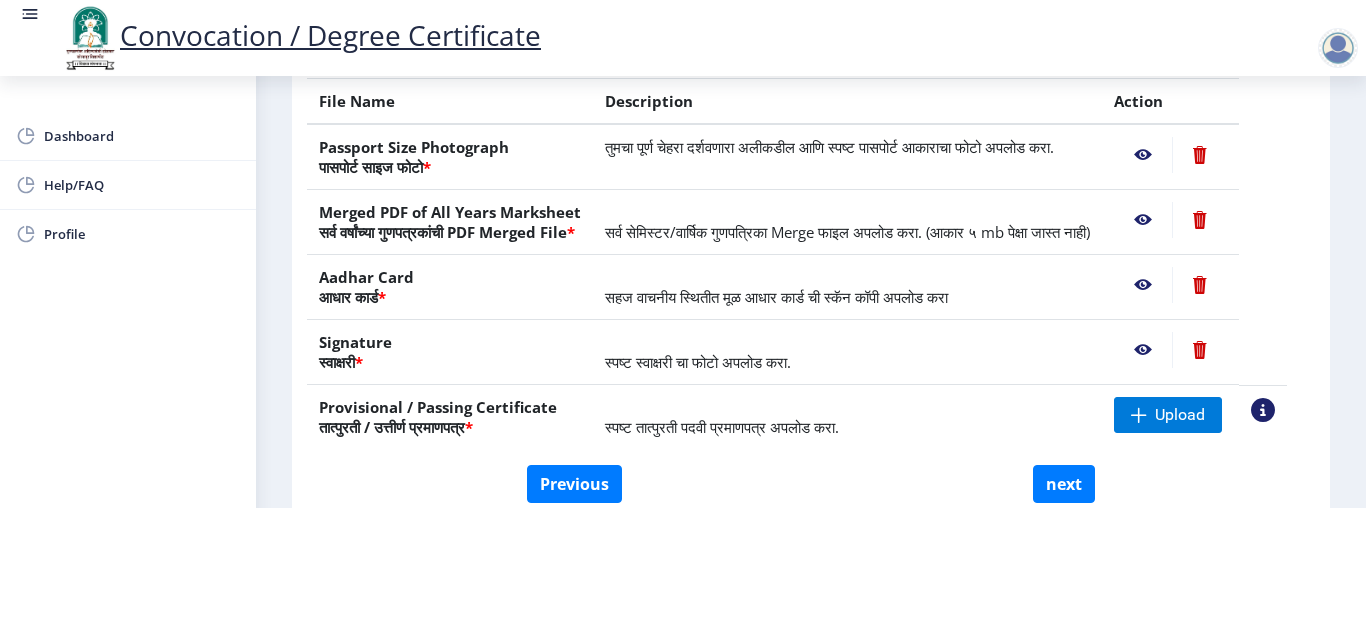 scroll, scrollTop: 369, scrollLeft: 0, axis: vertical 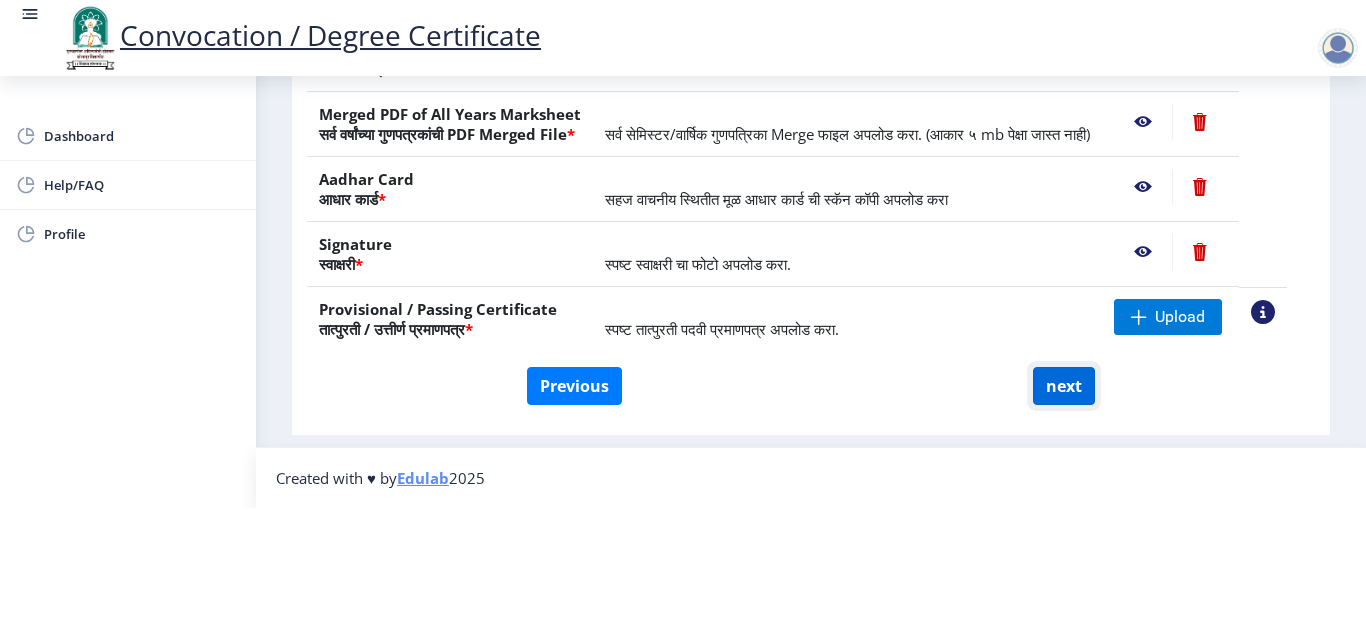 click on "next" 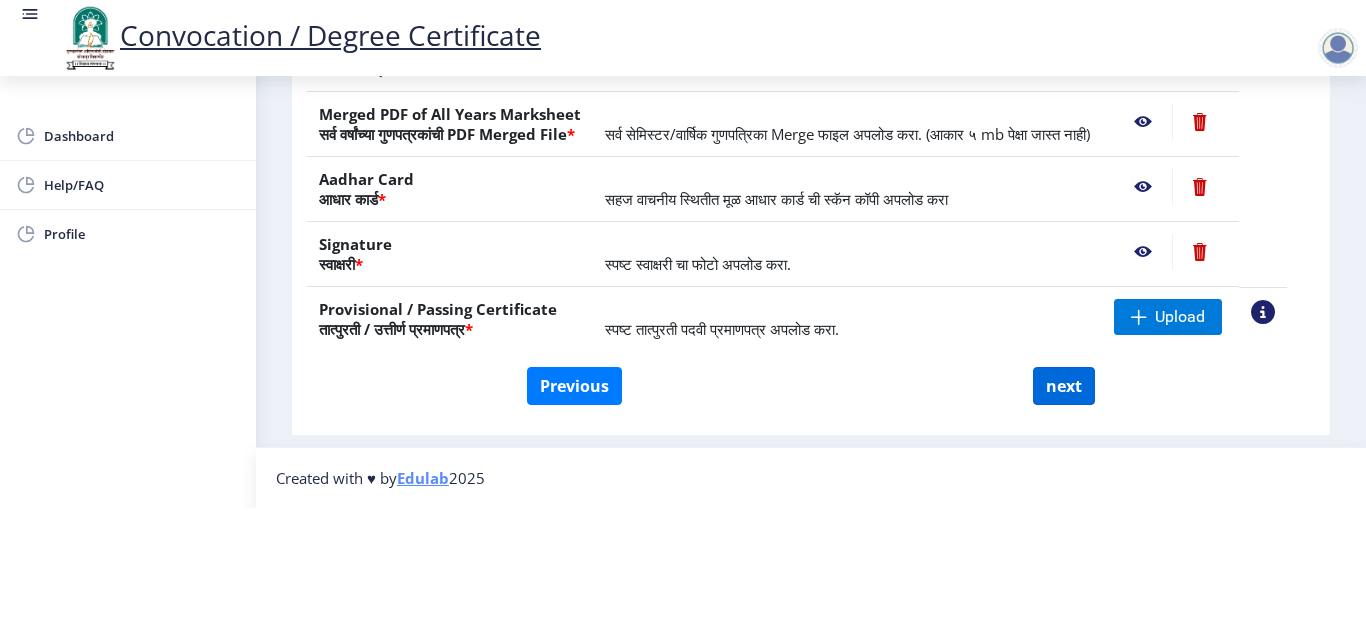 select 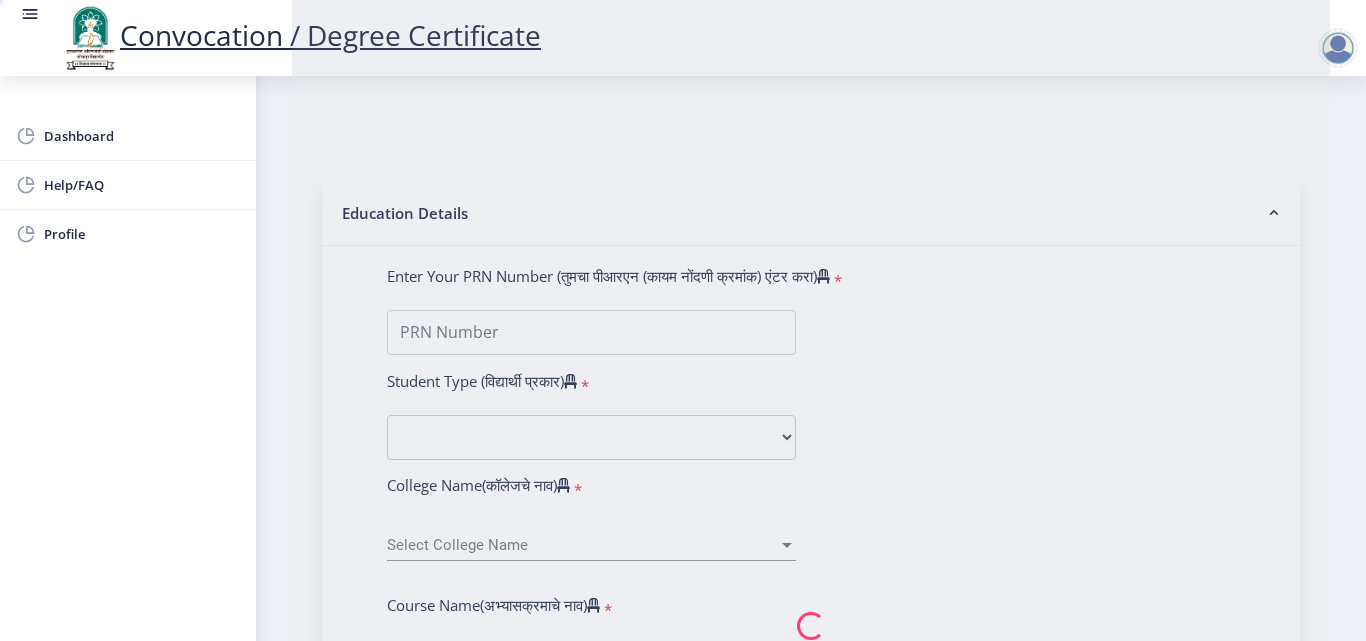 scroll, scrollTop: 0, scrollLeft: 0, axis: both 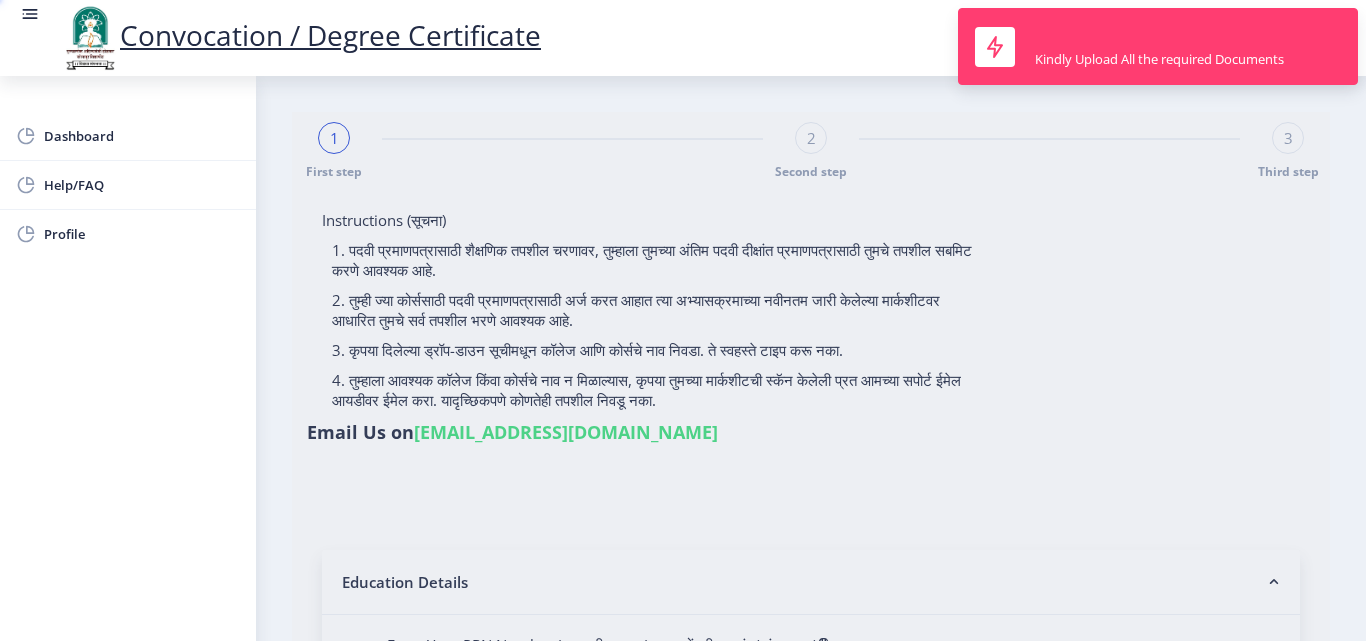 type on "Adat [PERSON_NAME]" 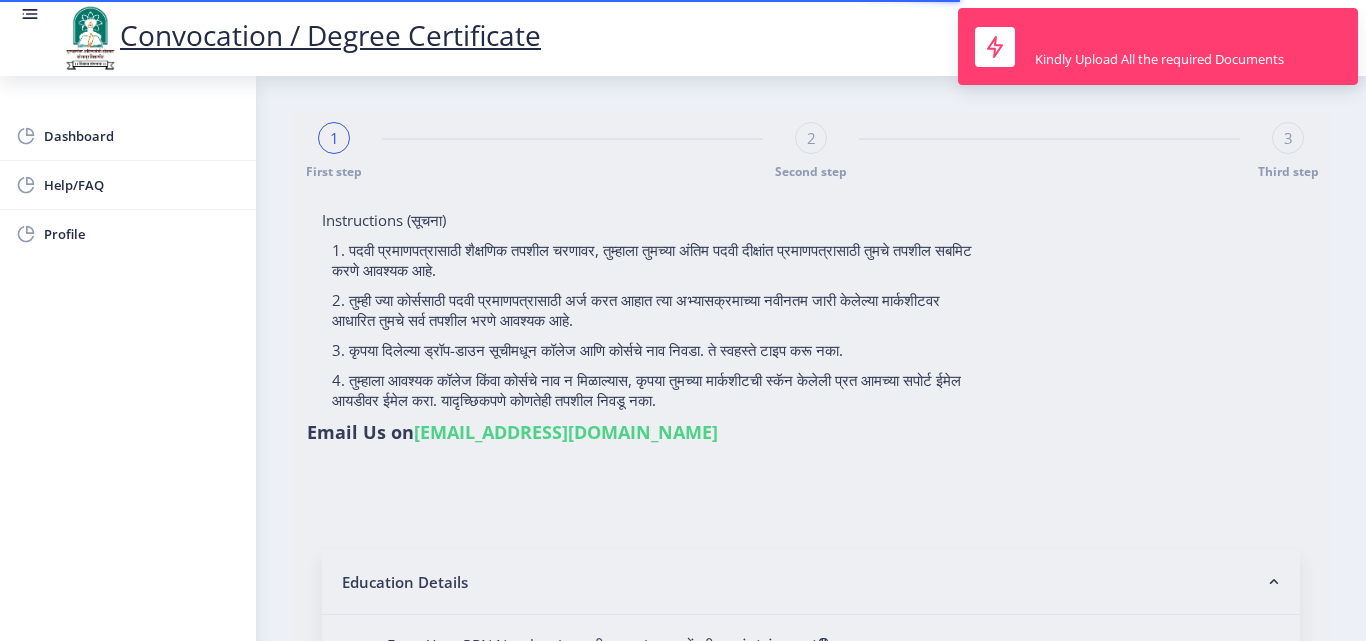 type on "2011032500131441" 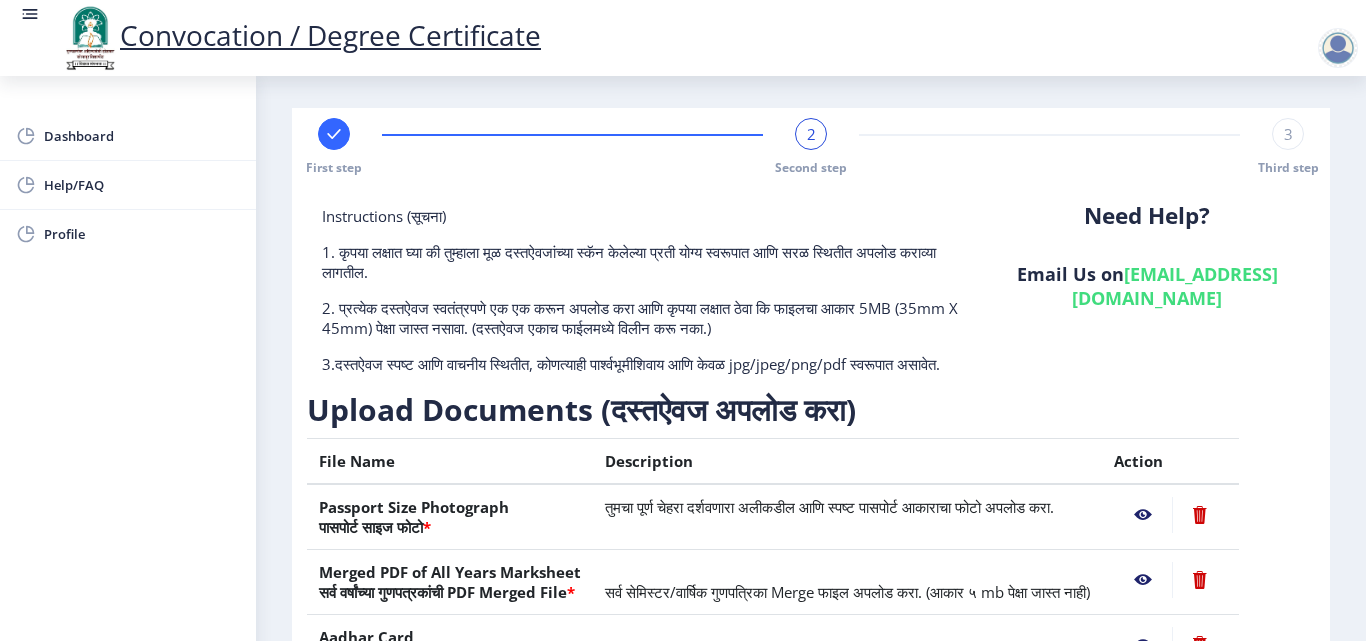 scroll, scrollTop: 0, scrollLeft: 0, axis: both 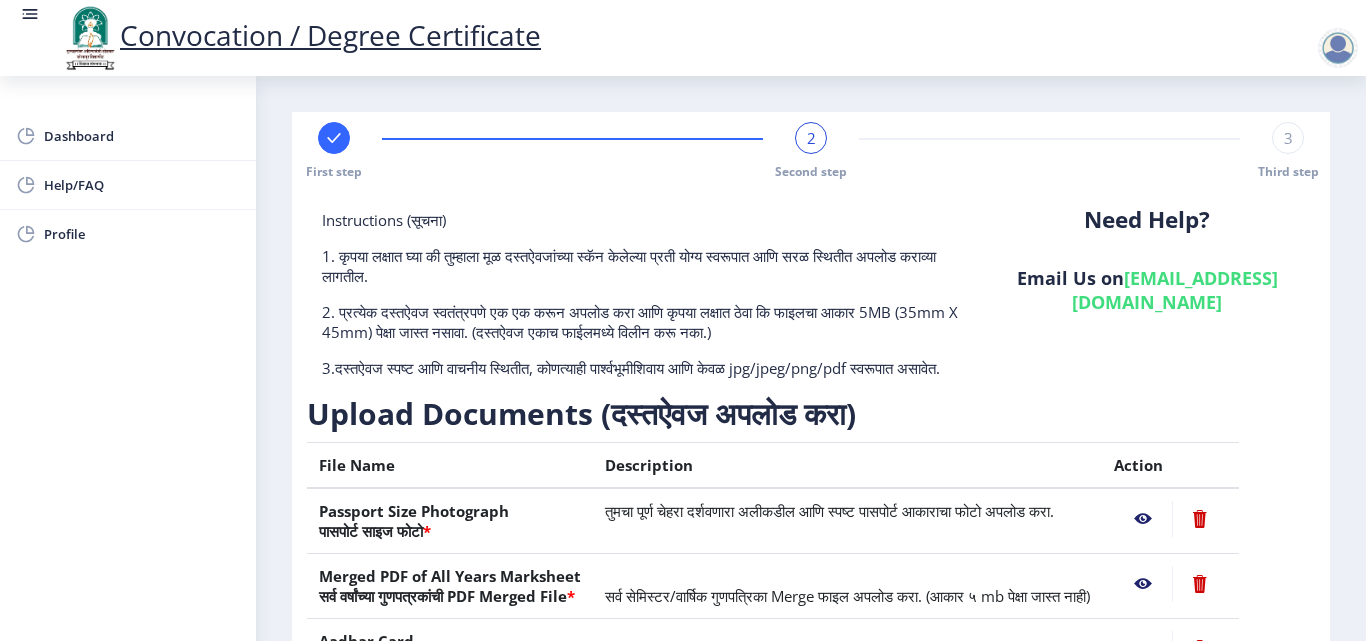click 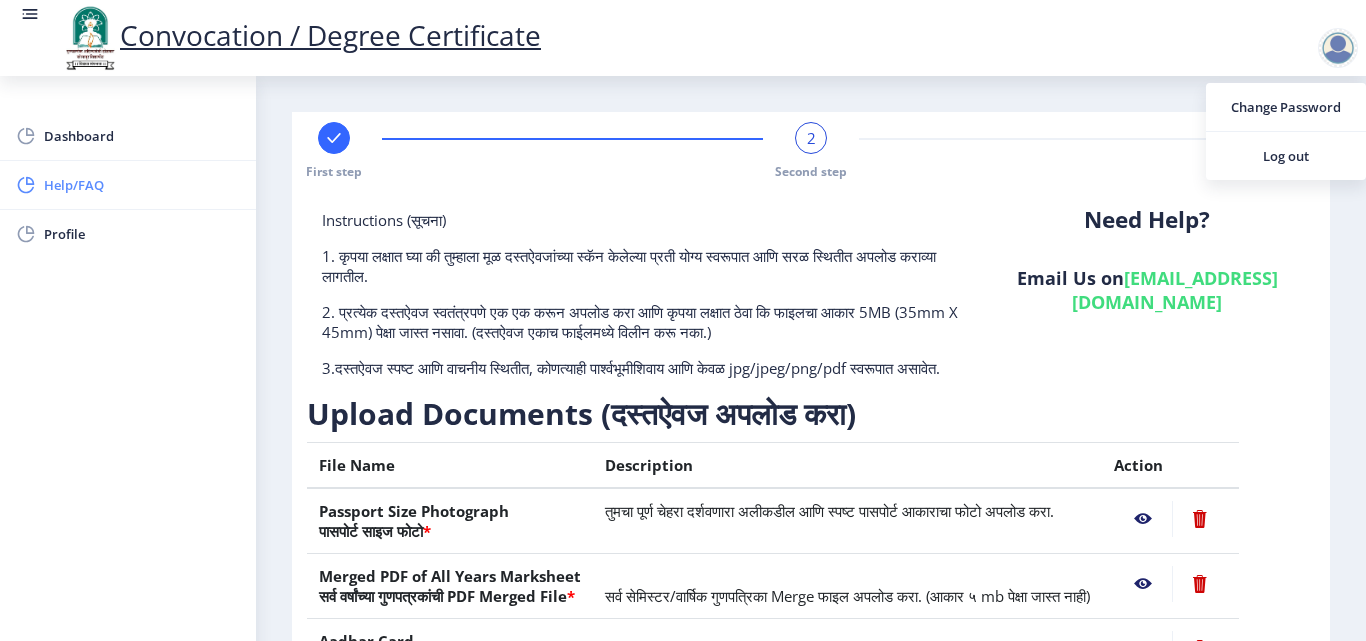 click on "Help/FAQ" 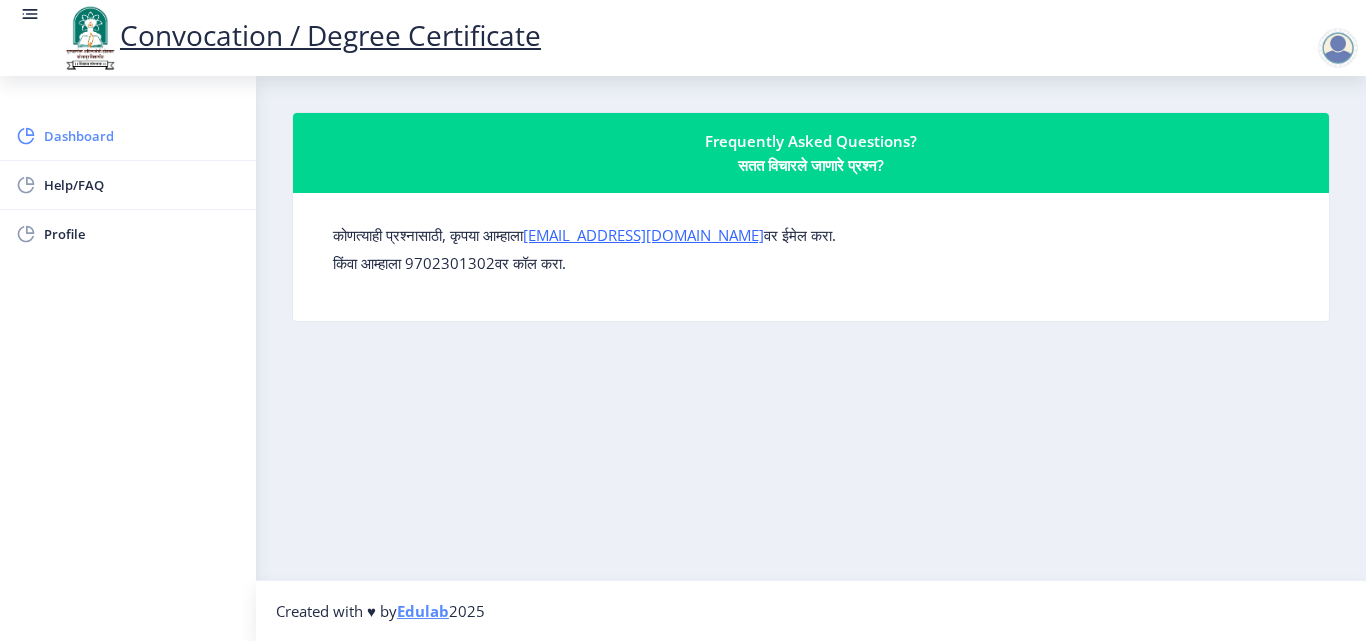 click on "Dashboard" 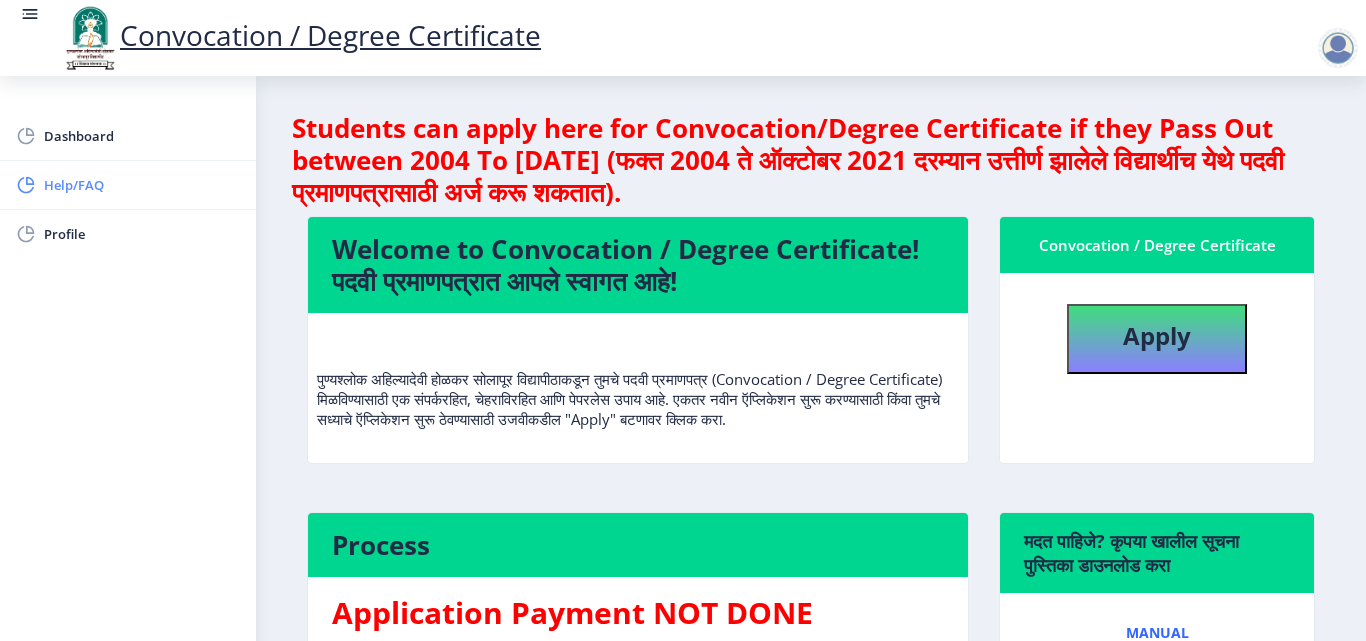 click on "Help/FAQ" 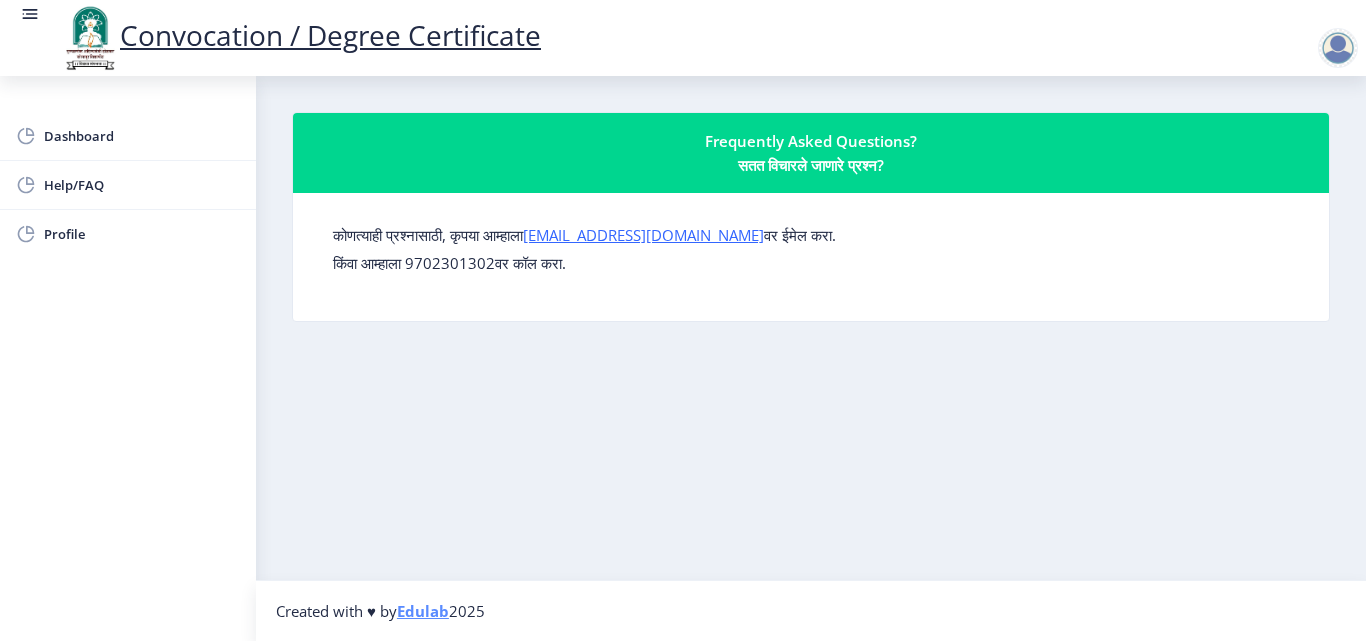 click on "Dashboard Help/FAQ Profile" 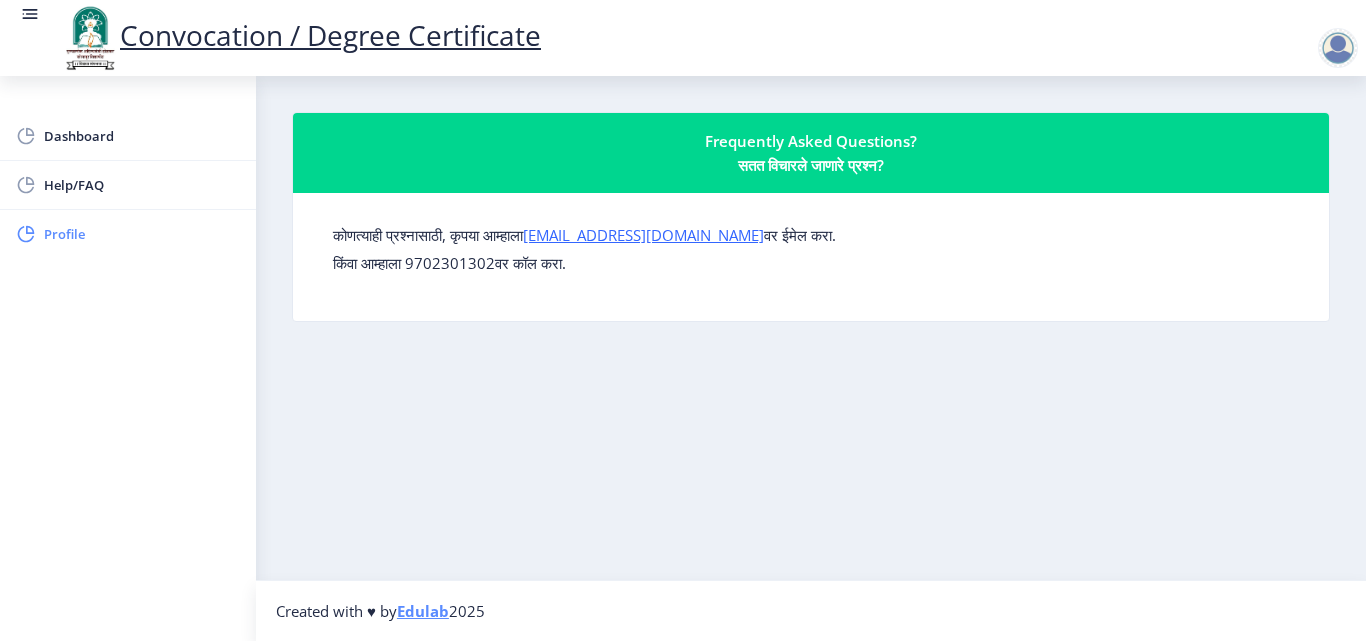 click on "Profile" 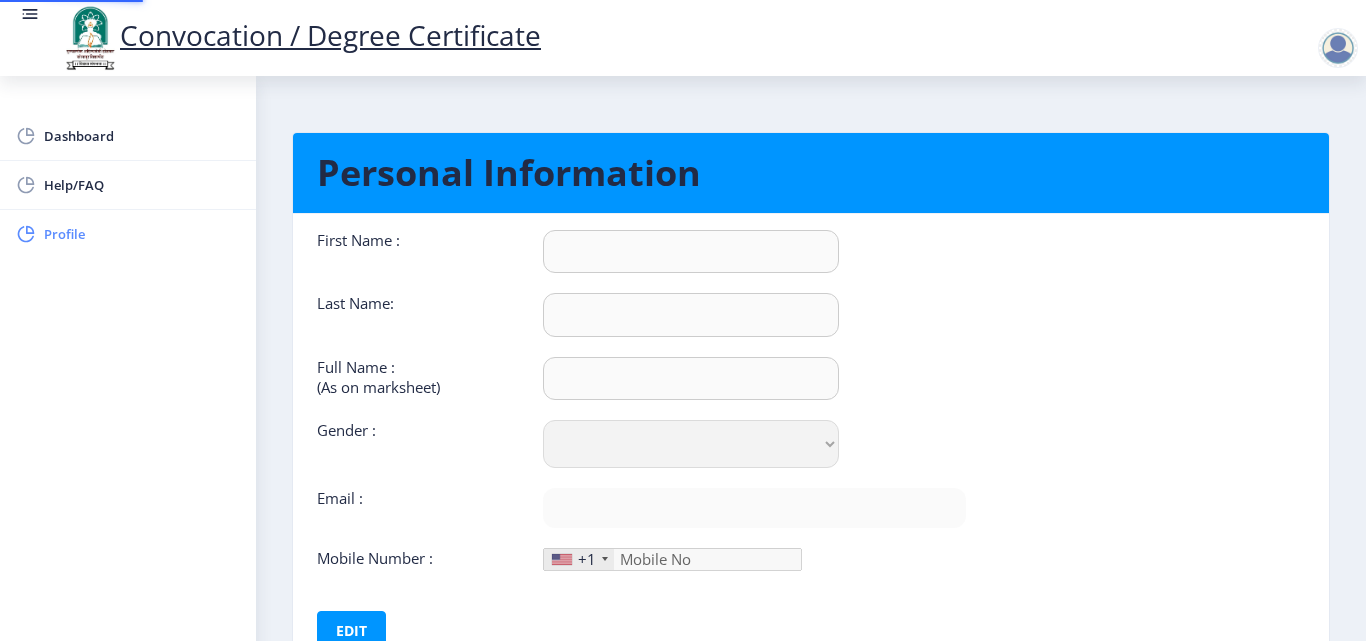 type on "[PERSON_NAME]" 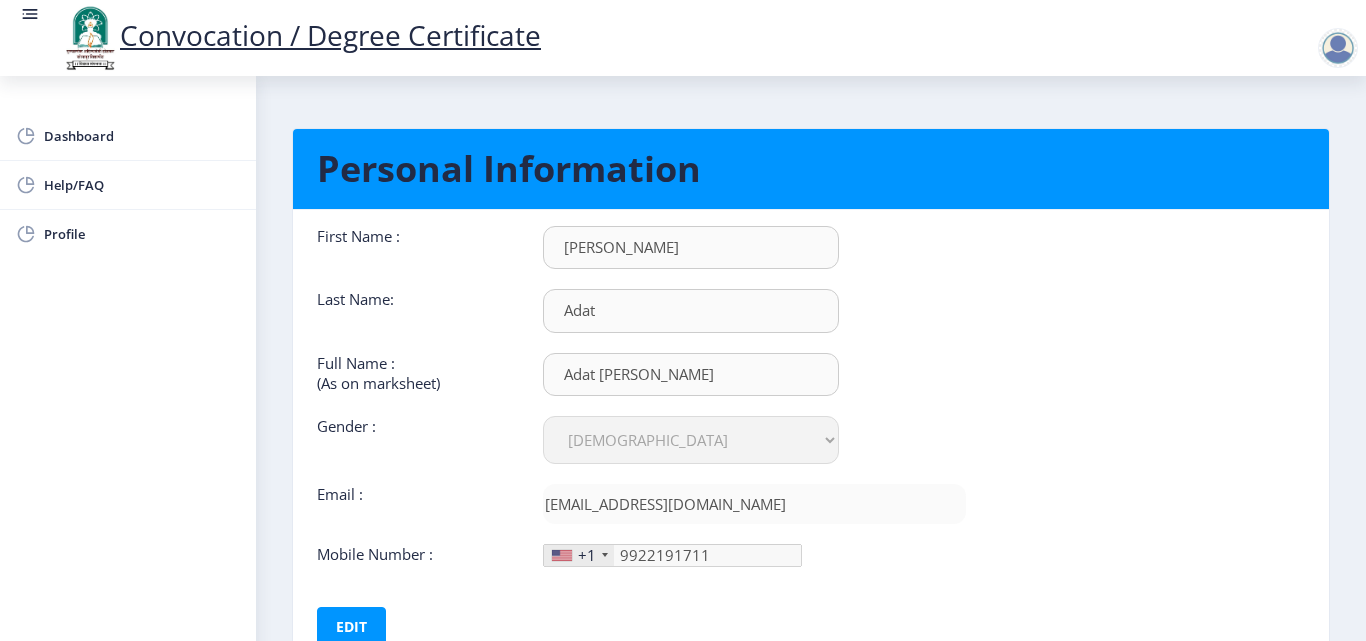 scroll, scrollTop: 0, scrollLeft: 0, axis: both 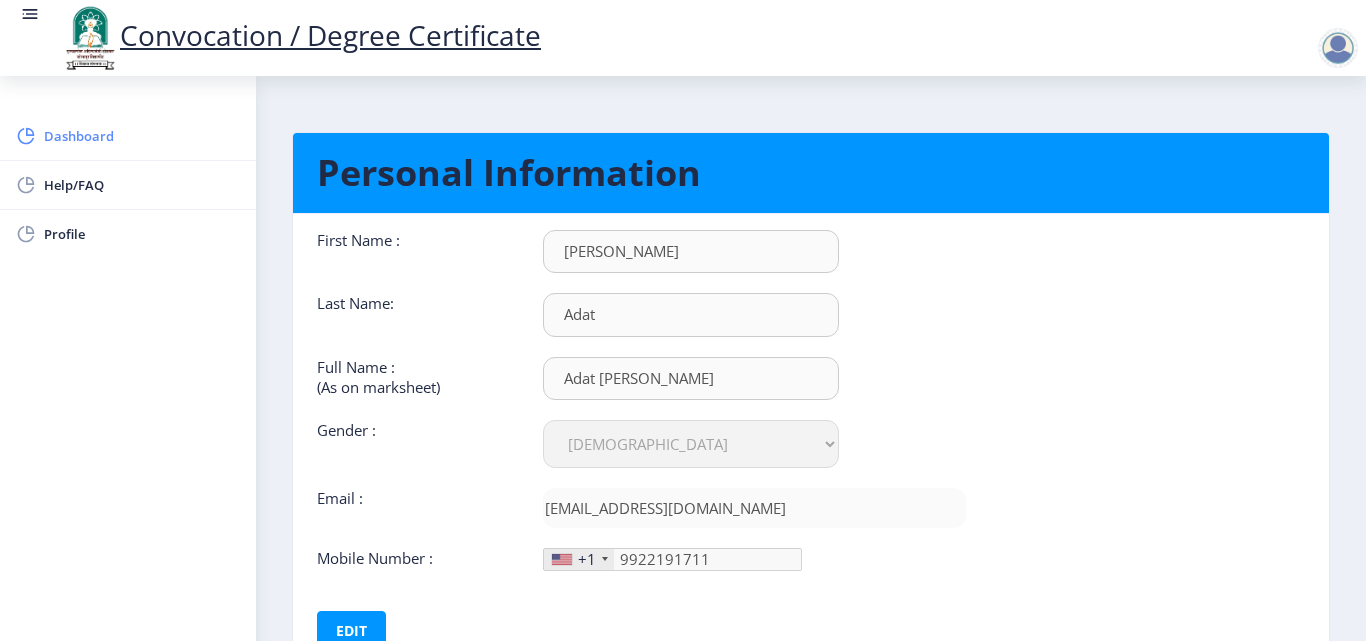 click on "Dashboard" 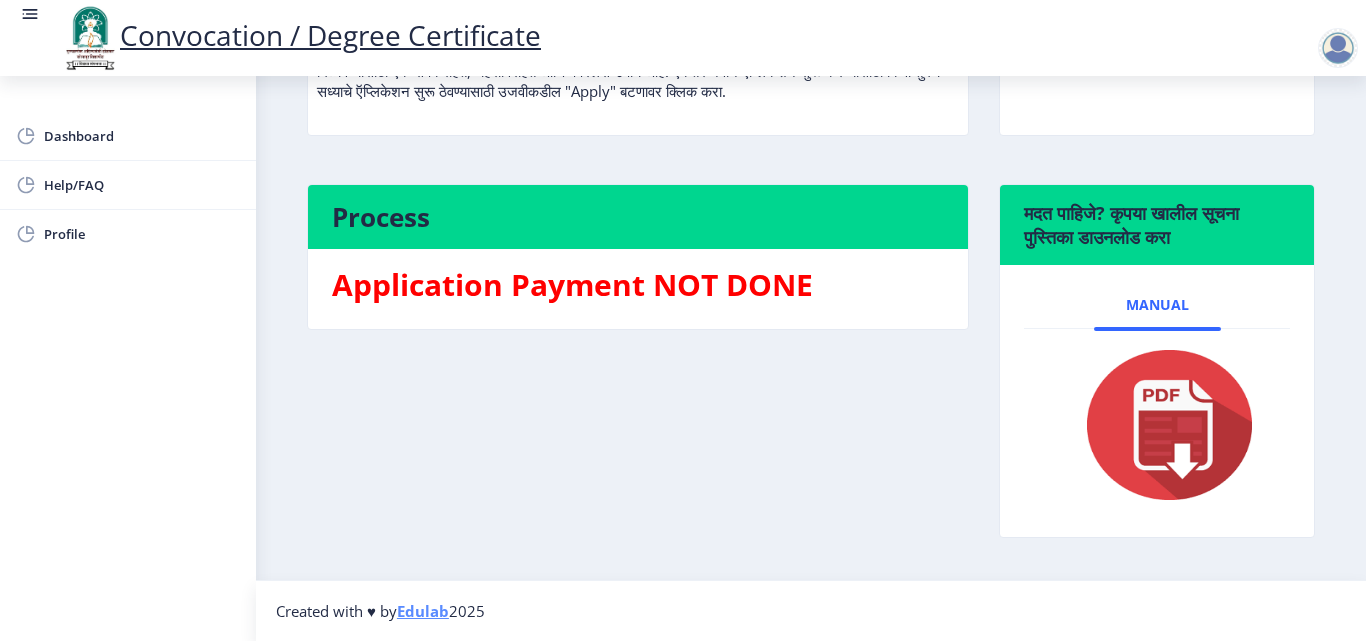scroll, scrollTop: 28, scrollLeft: 0, axis: vertical 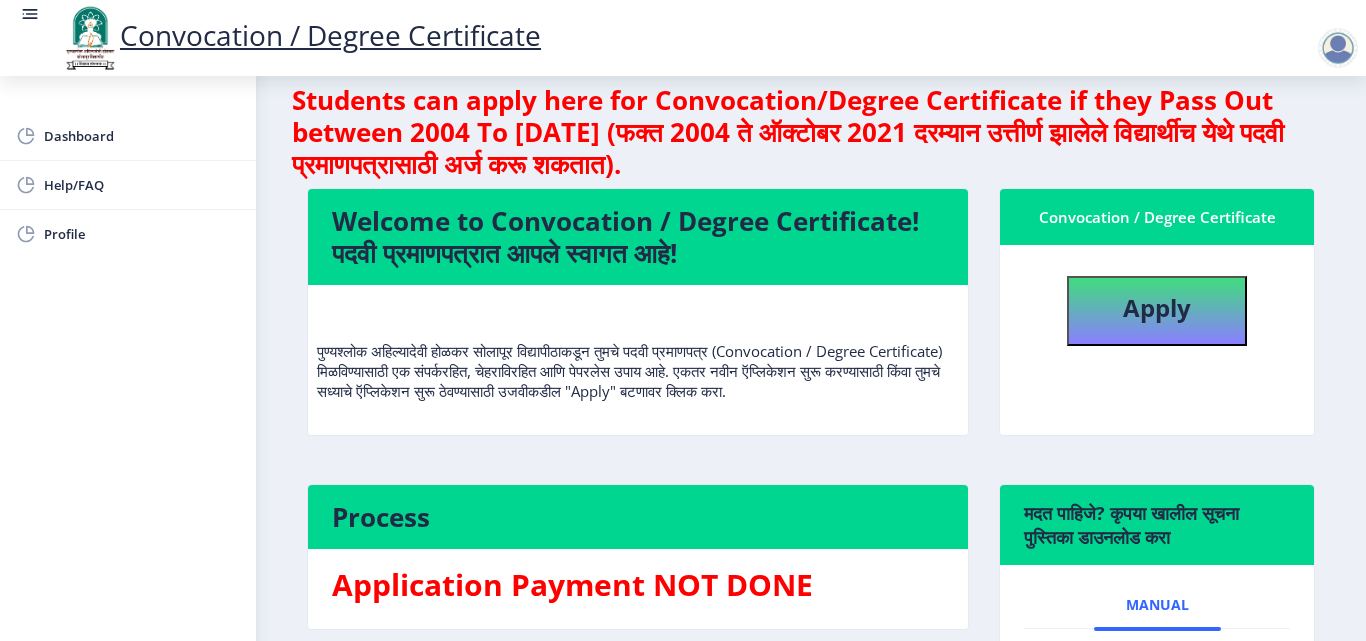 click 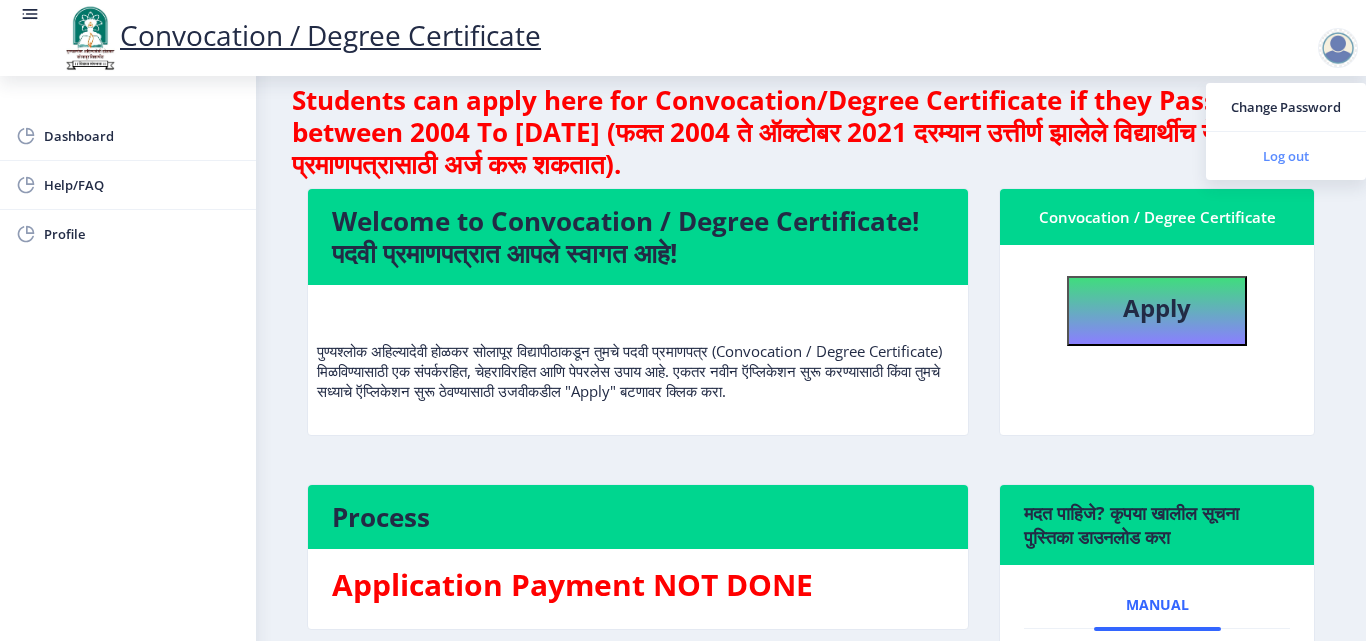 click on "Log out" at bounding box center (1286, 156) 